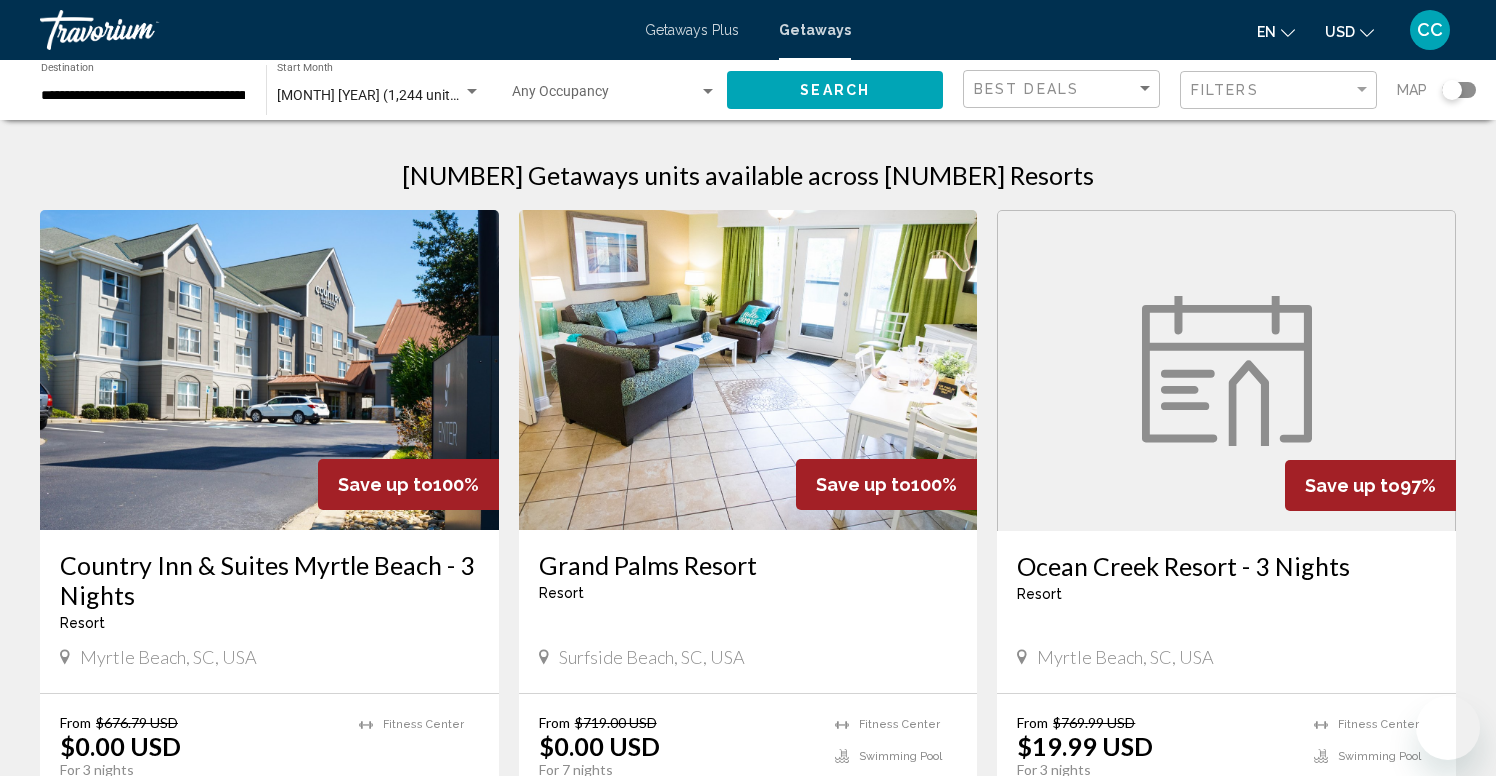 scroll, scrollTop: 1652, scrollLeft: 0, axis: vertical 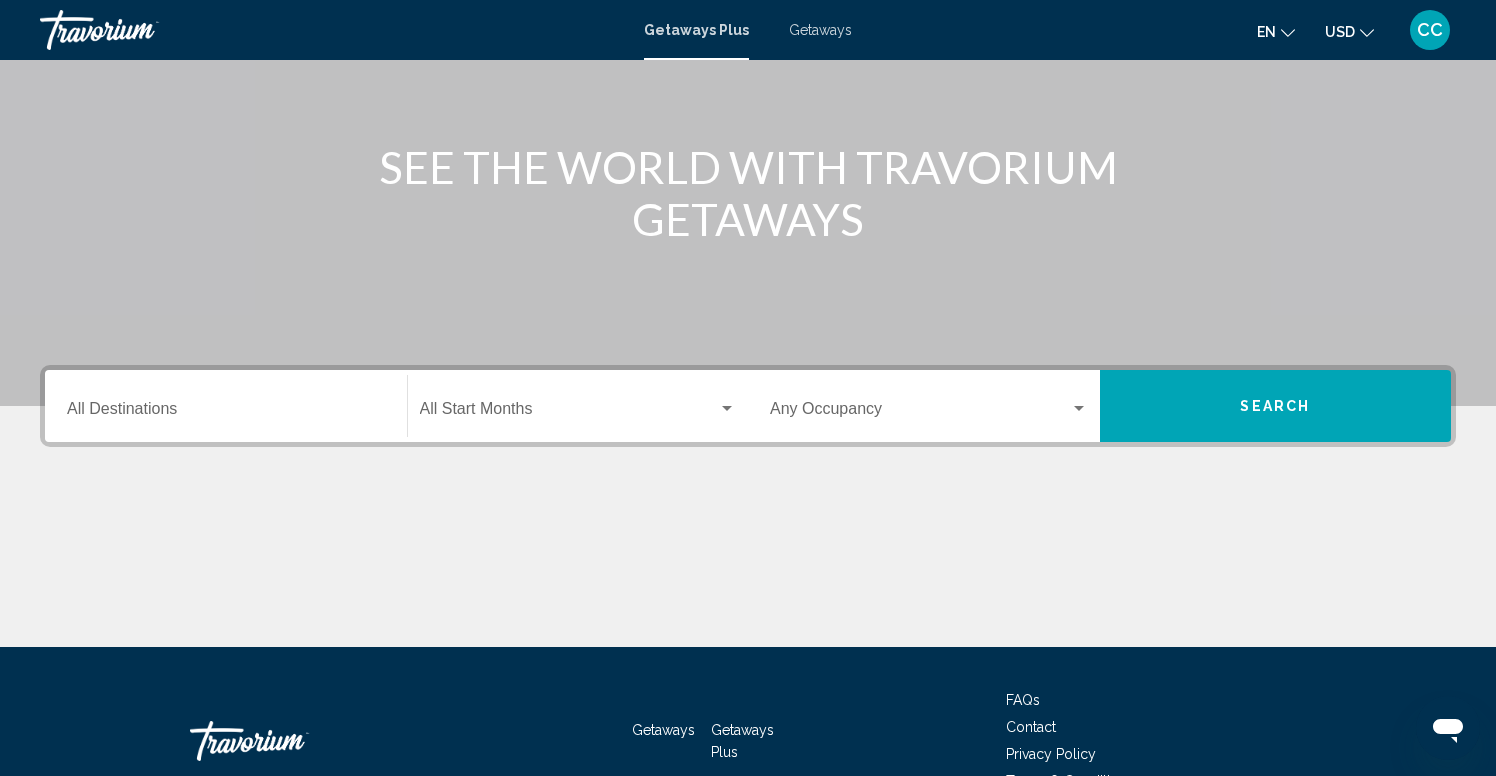 click on "Getaways" at bounding box center (820, 30) 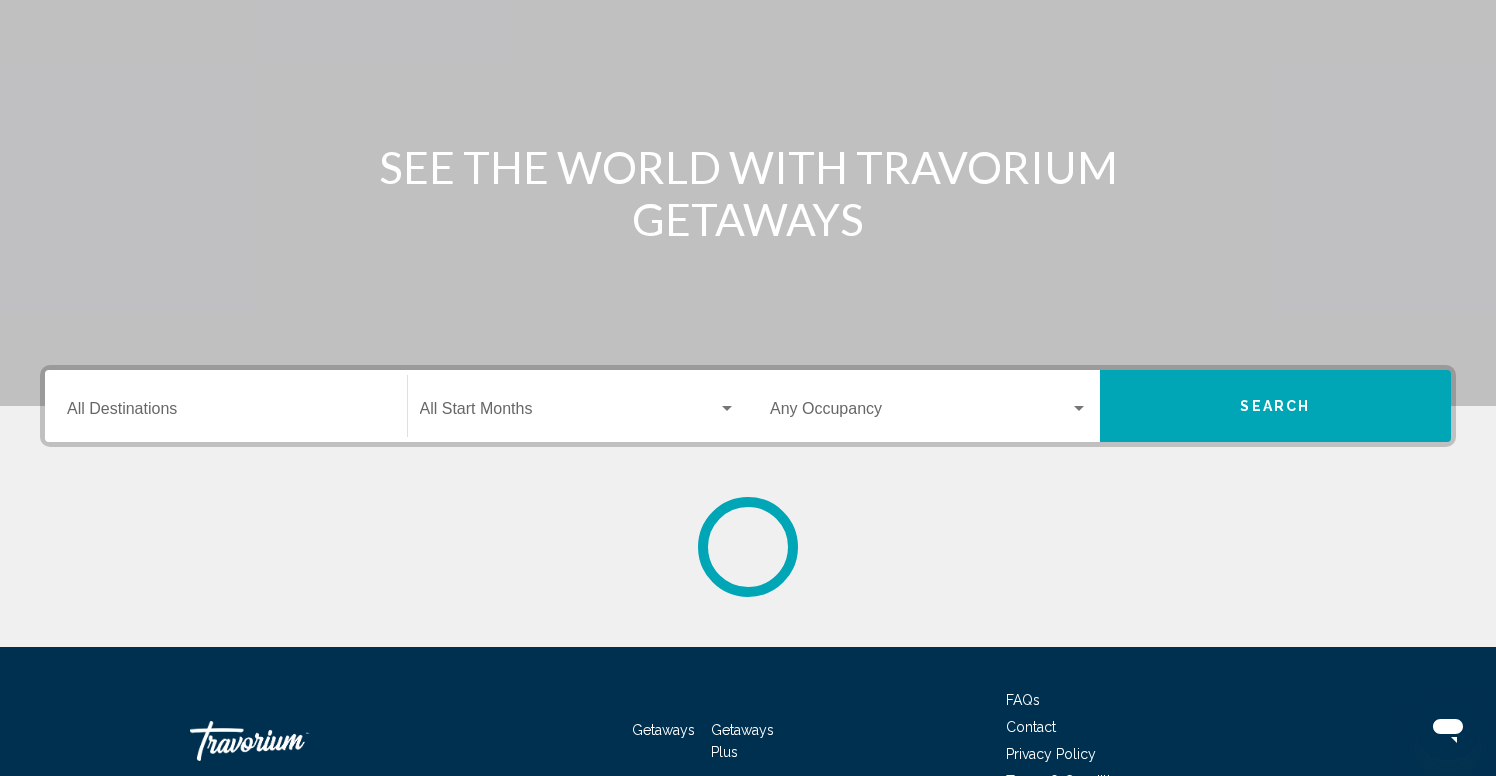 scroll, scrollTop: 0, scrollLeft: 0, axis: both 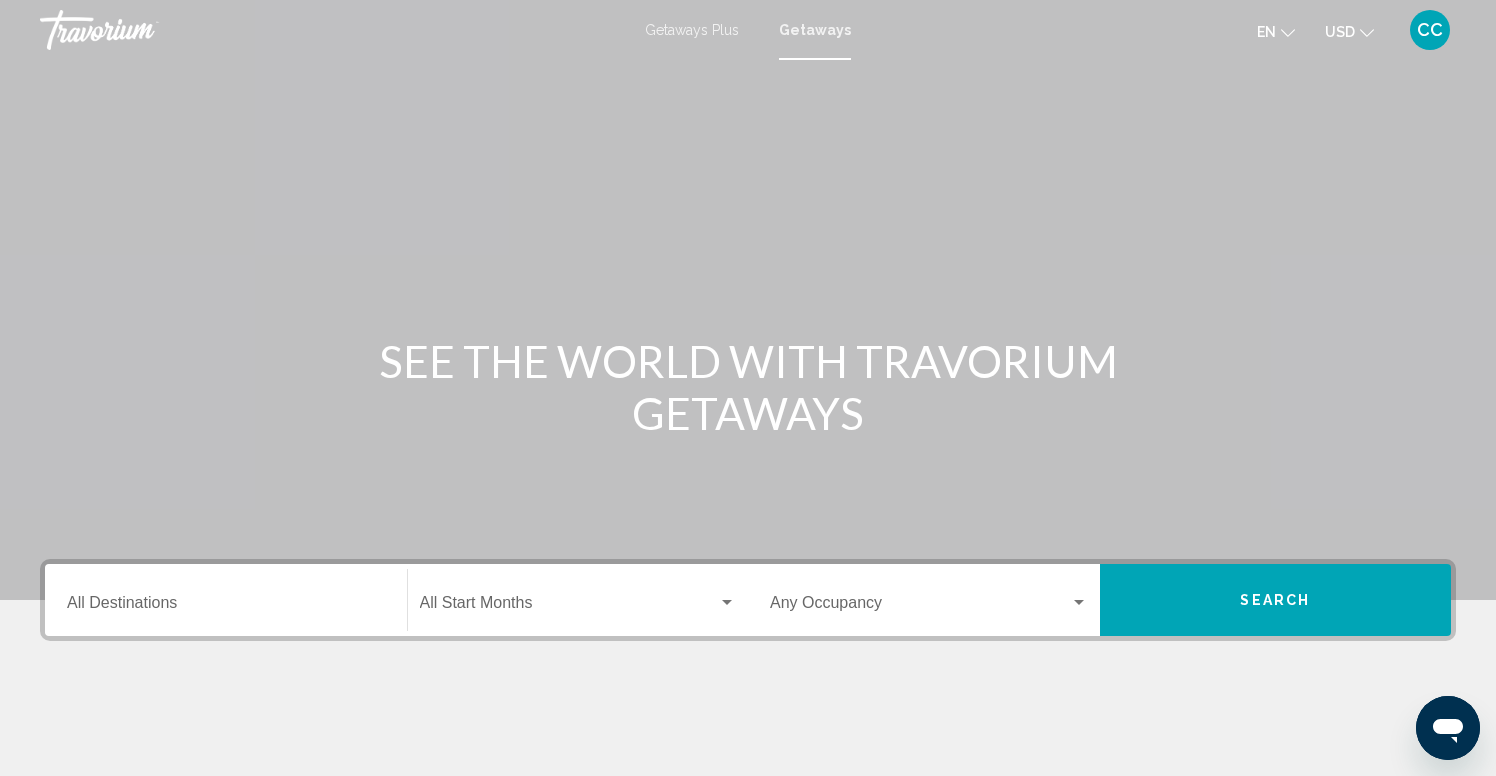 click on "Destination All Destinations" at bounding box center [226, 607] 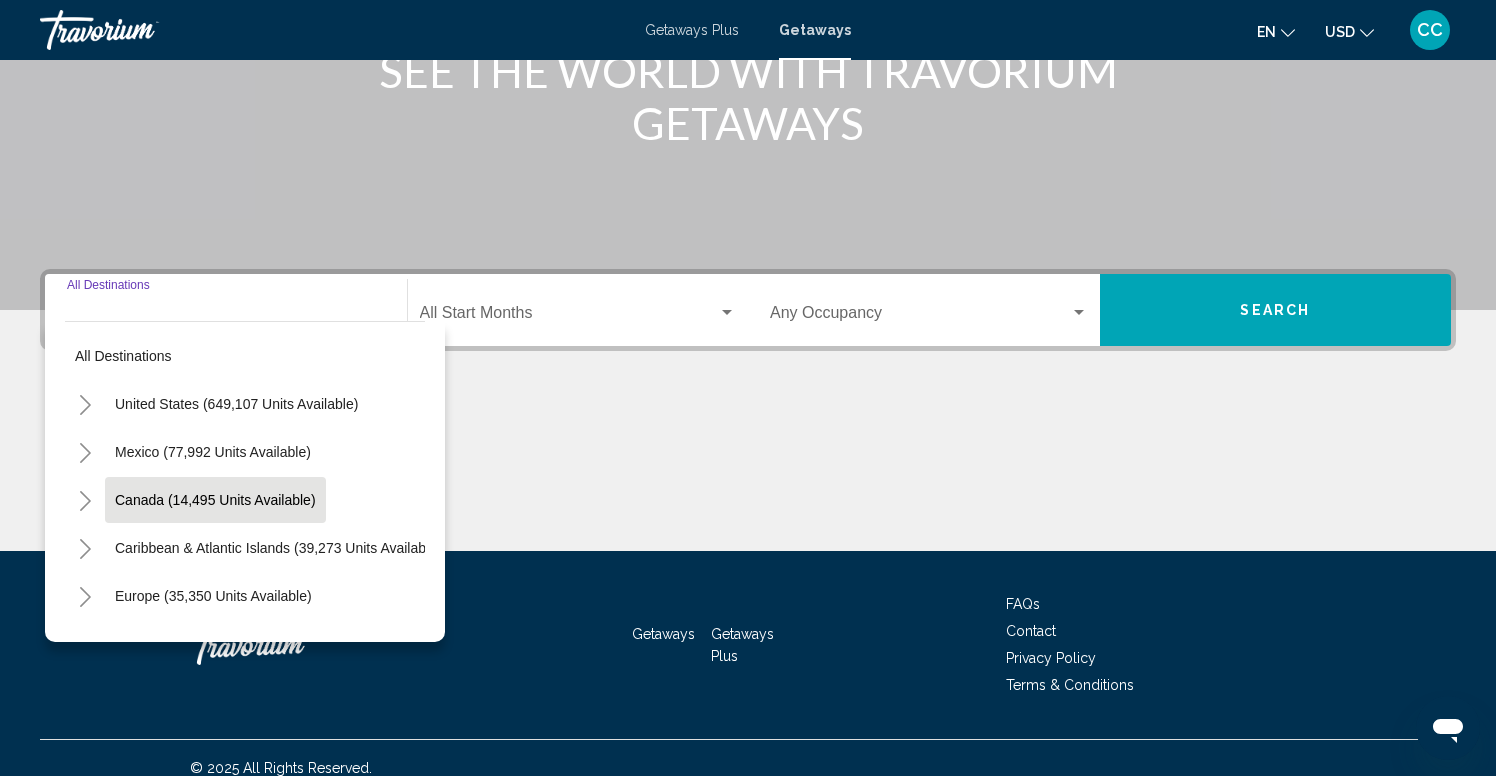 scroll, scrollTop: 310, scrollLeft: 0, axis: vertical 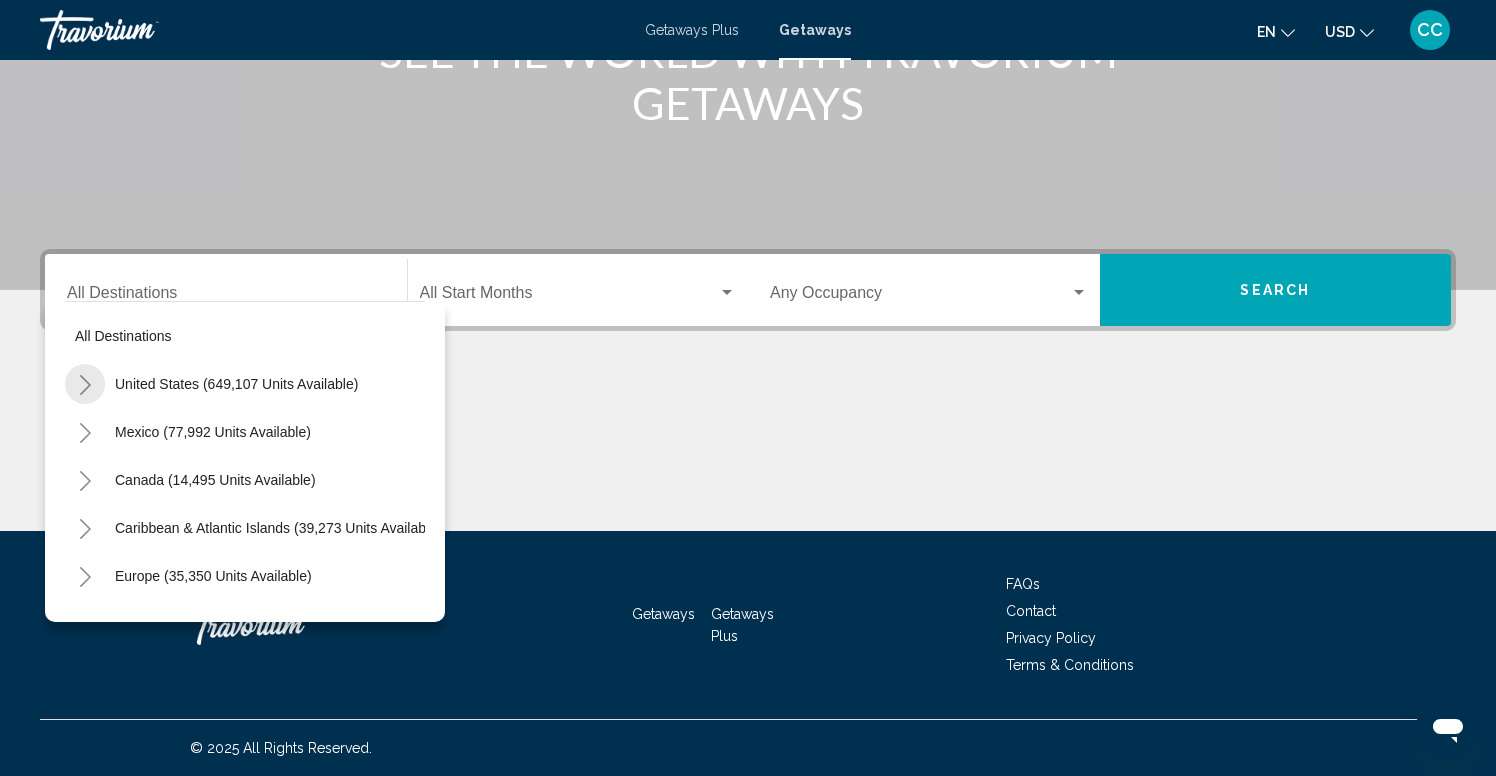 click 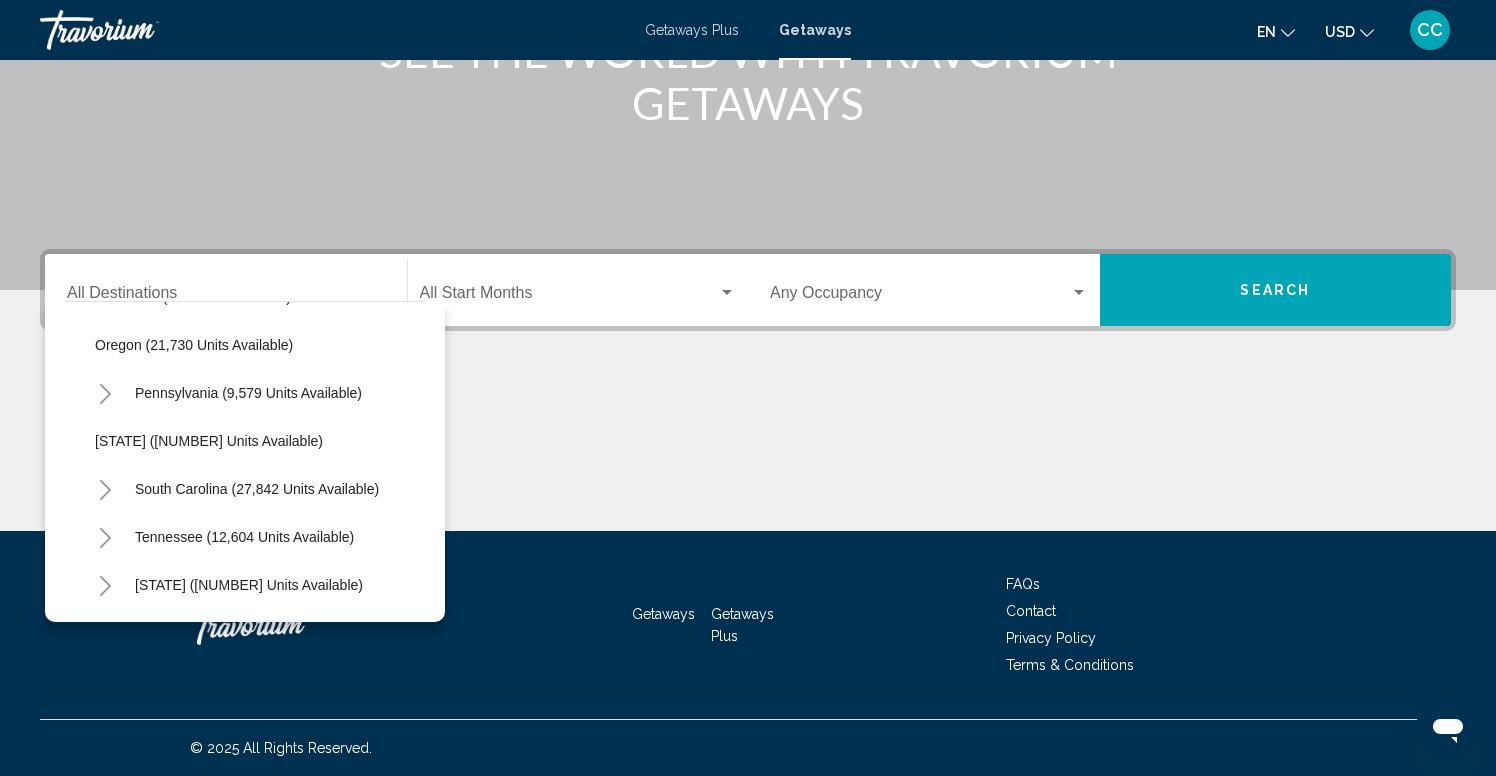 scroll, scrollTop: 1616, scrollLeft: 0, axis: vertical 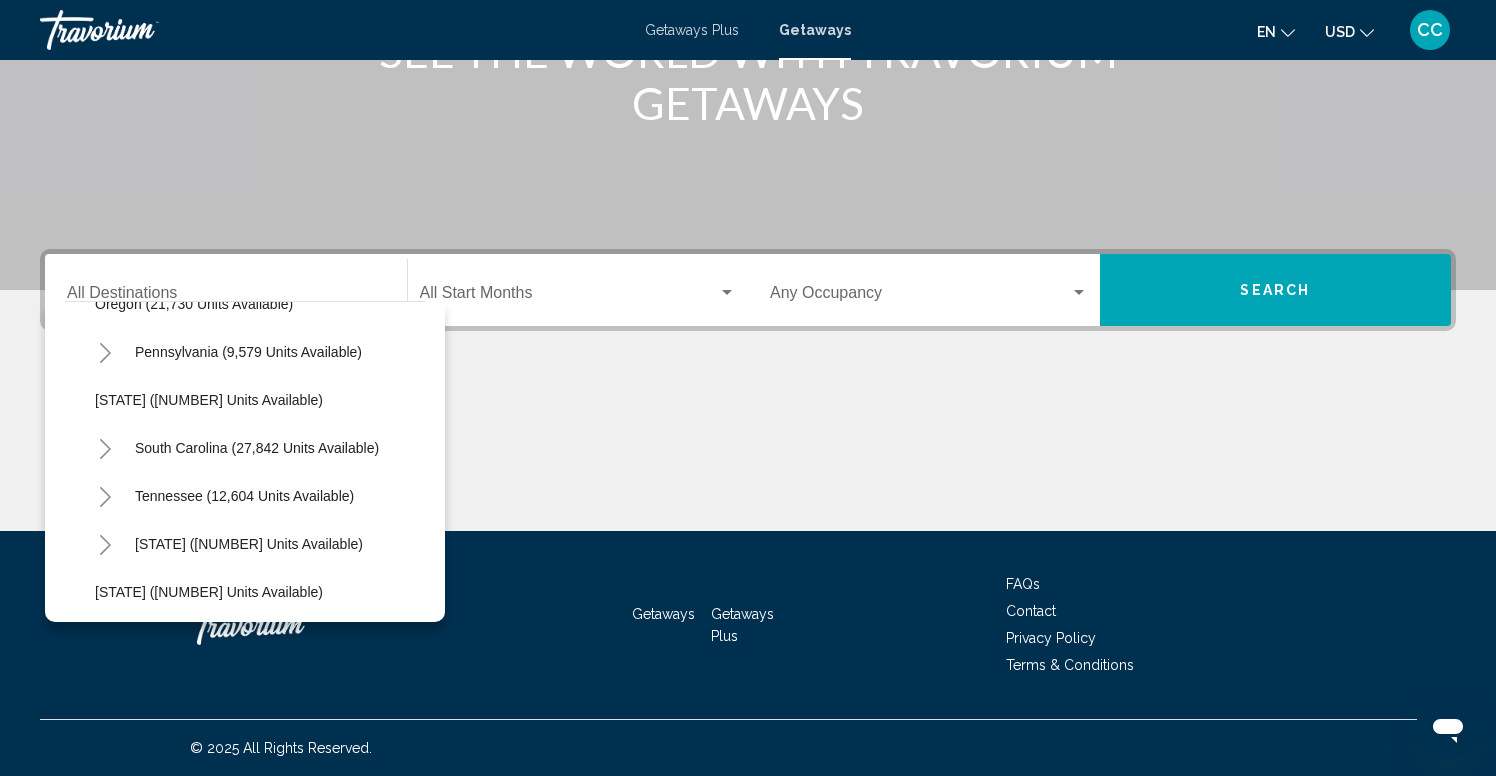 click 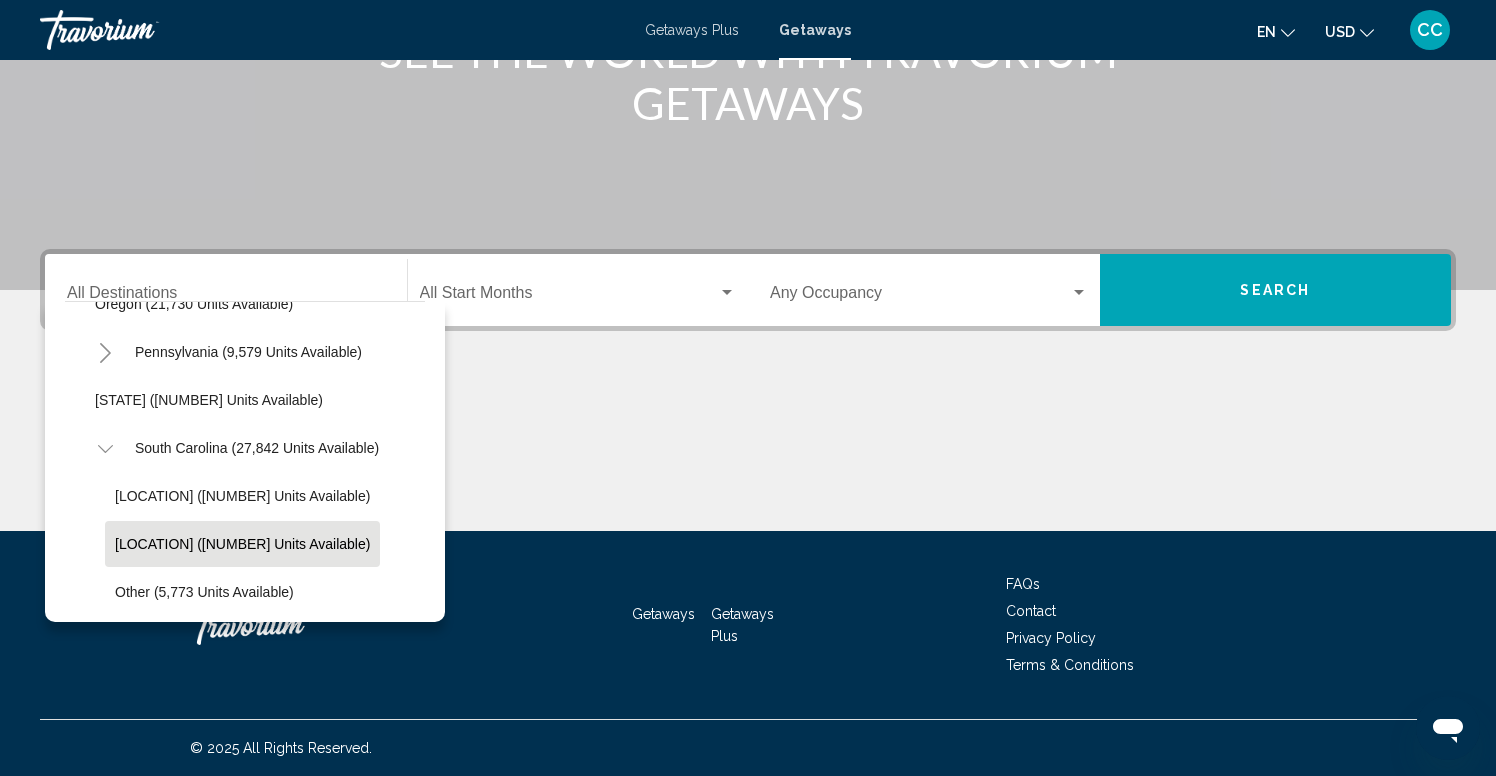 click on "[LOCATION] ([NUMBER] units available)" 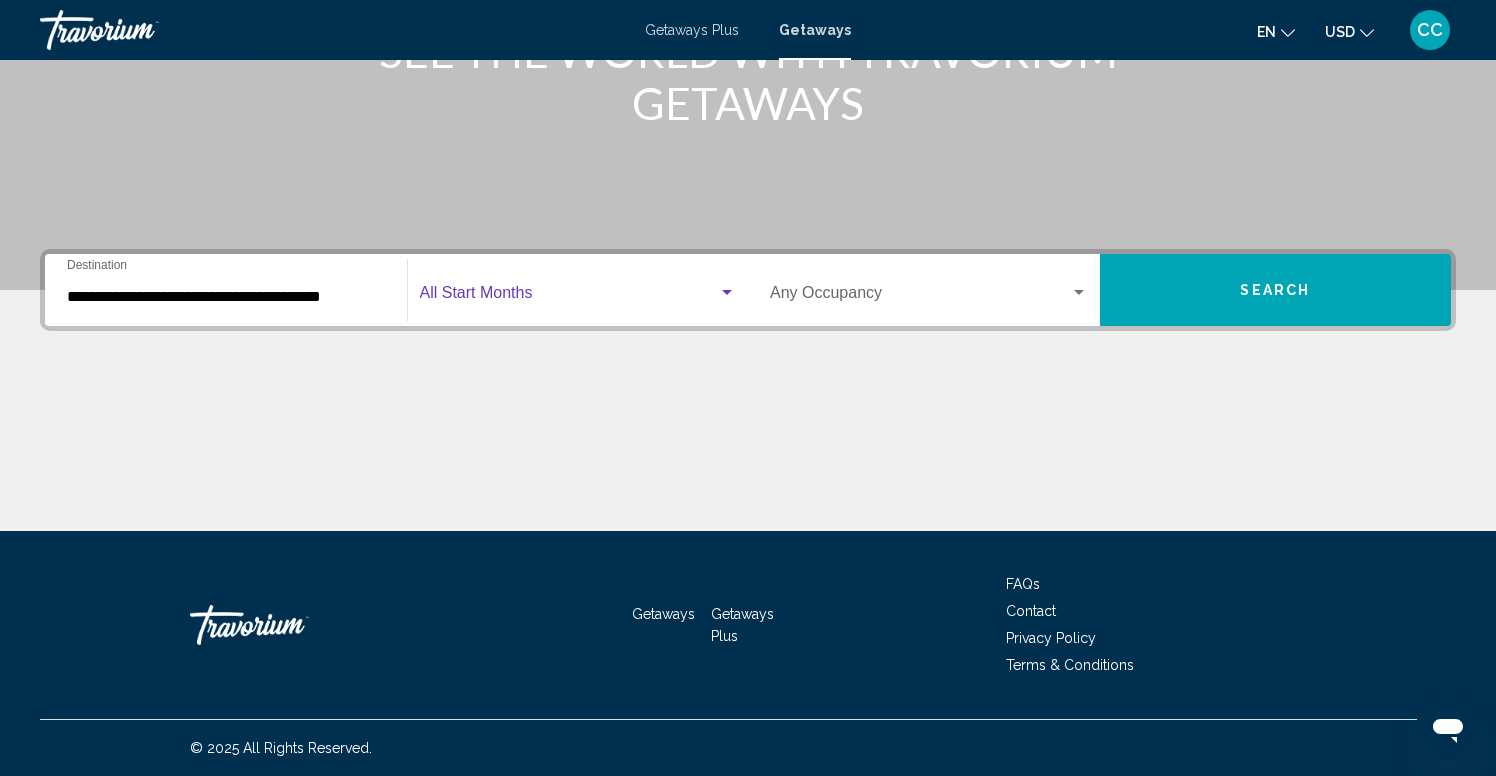 click at bounding box center [569, 297] 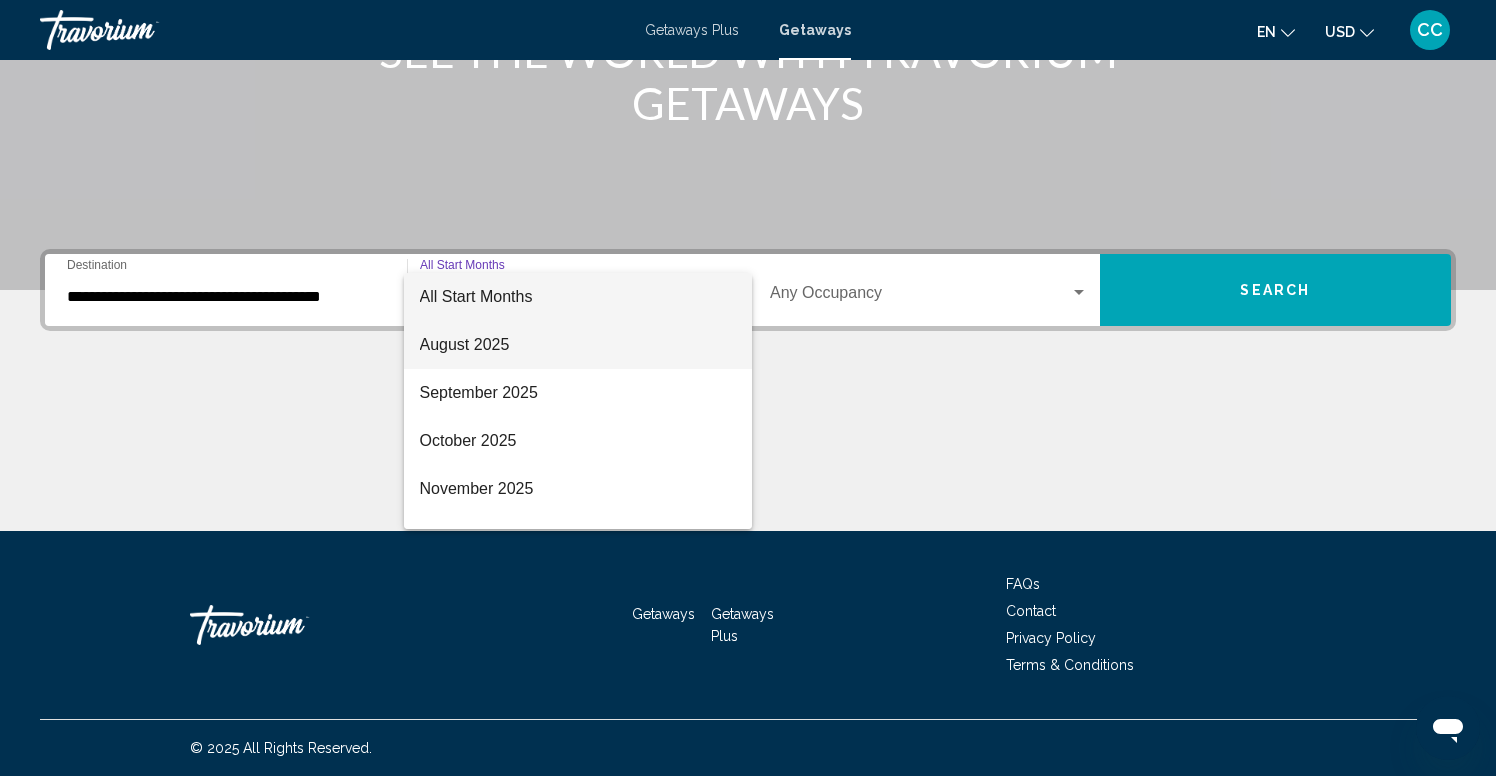 click on "August 2025" at bounding box center [578, 345] 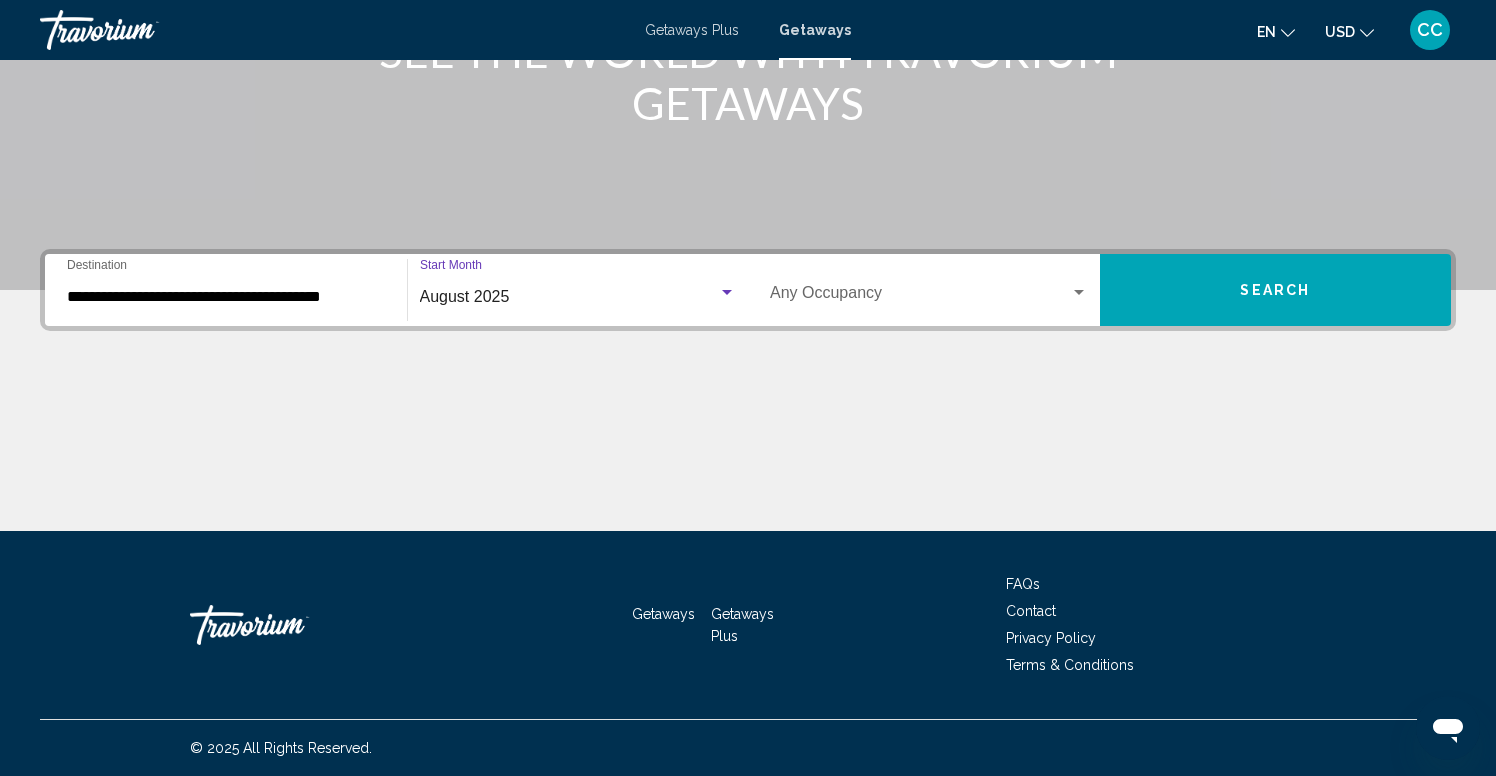 click on "Search" at bounding box center [1276, 290] 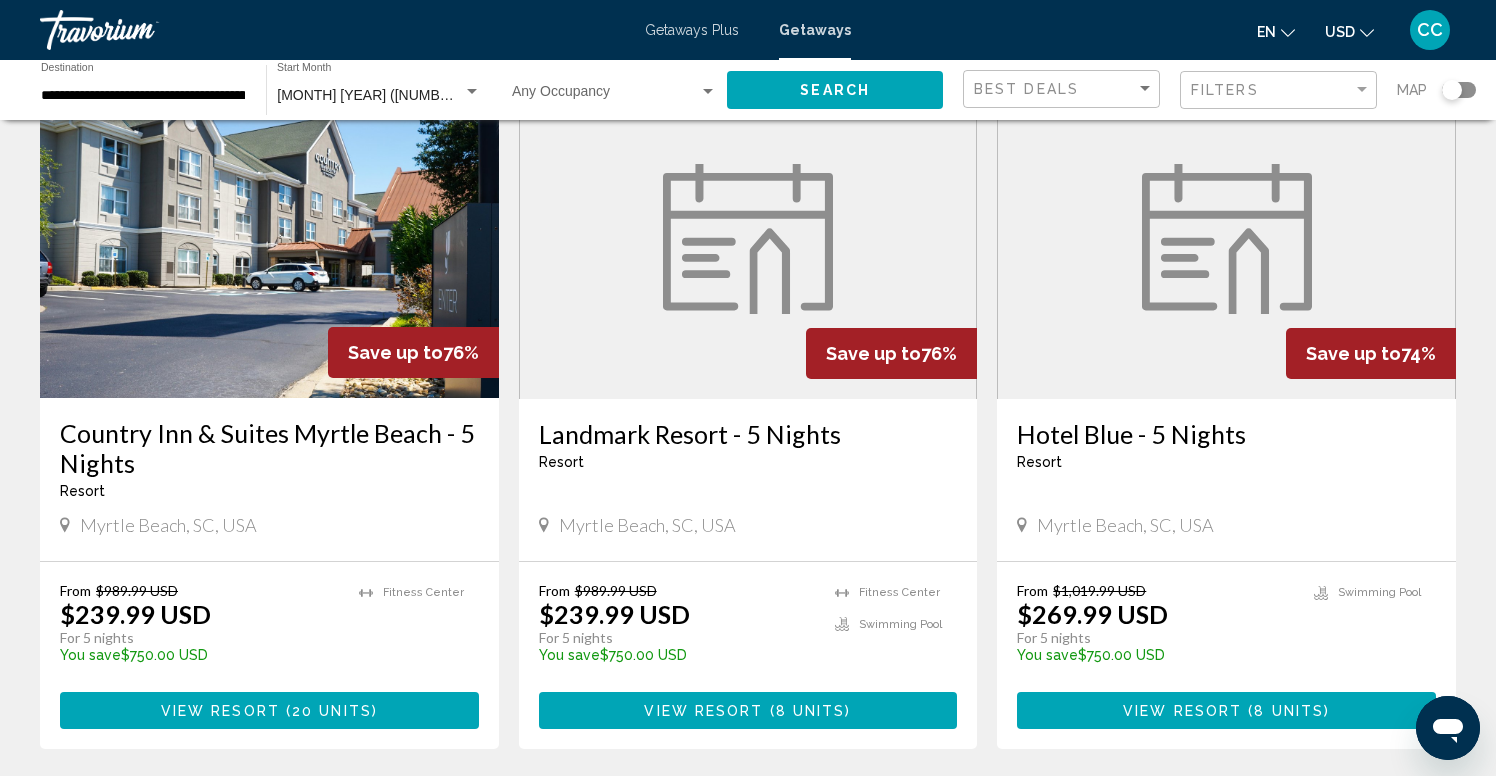 scroll, scrollTop: 1532, scrollLeft: 0, axis: vertical 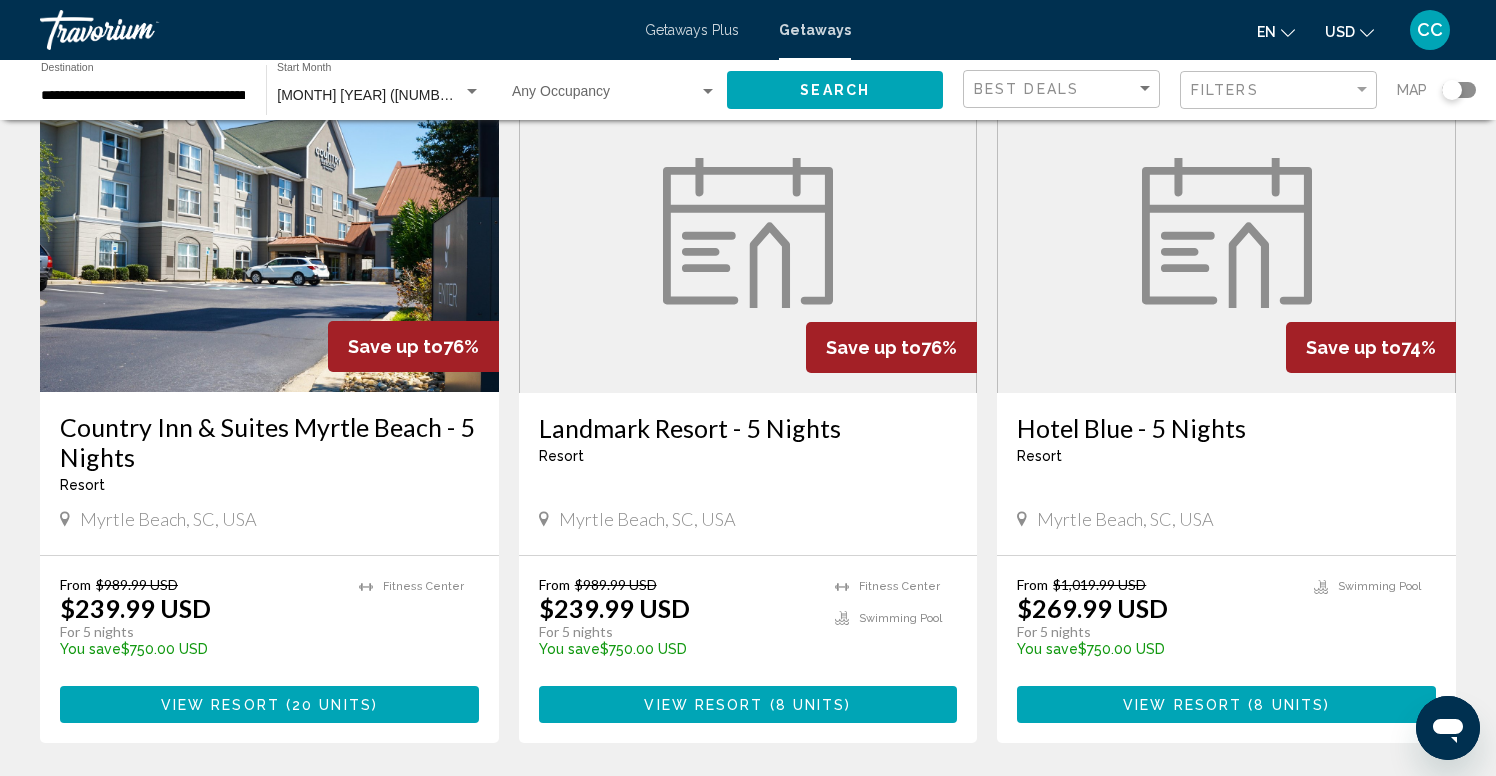 click on "View Resort" at bounding box center (1182, 705) 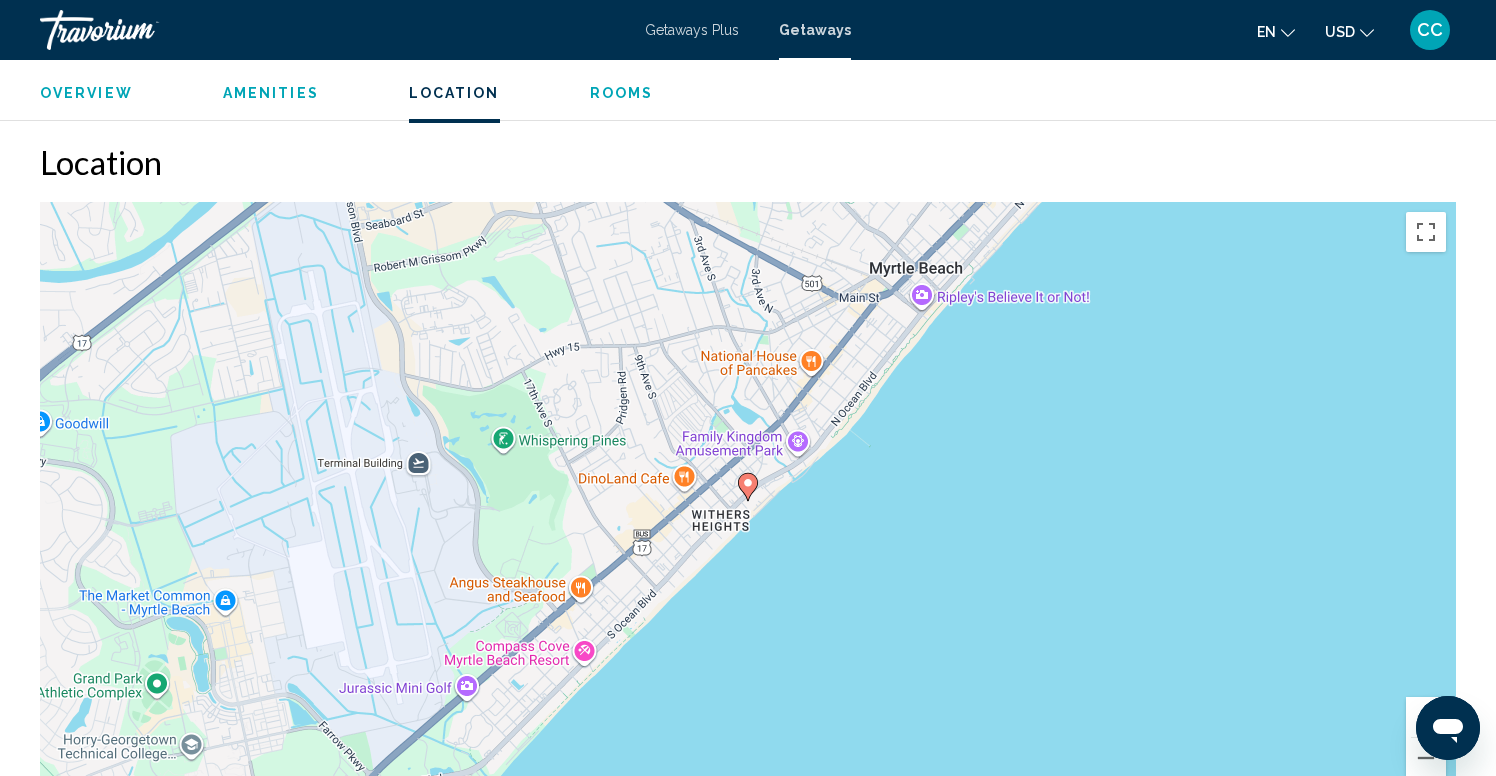 scroll, scrollTop: 842, scrollLeft: 0, axis: vertical 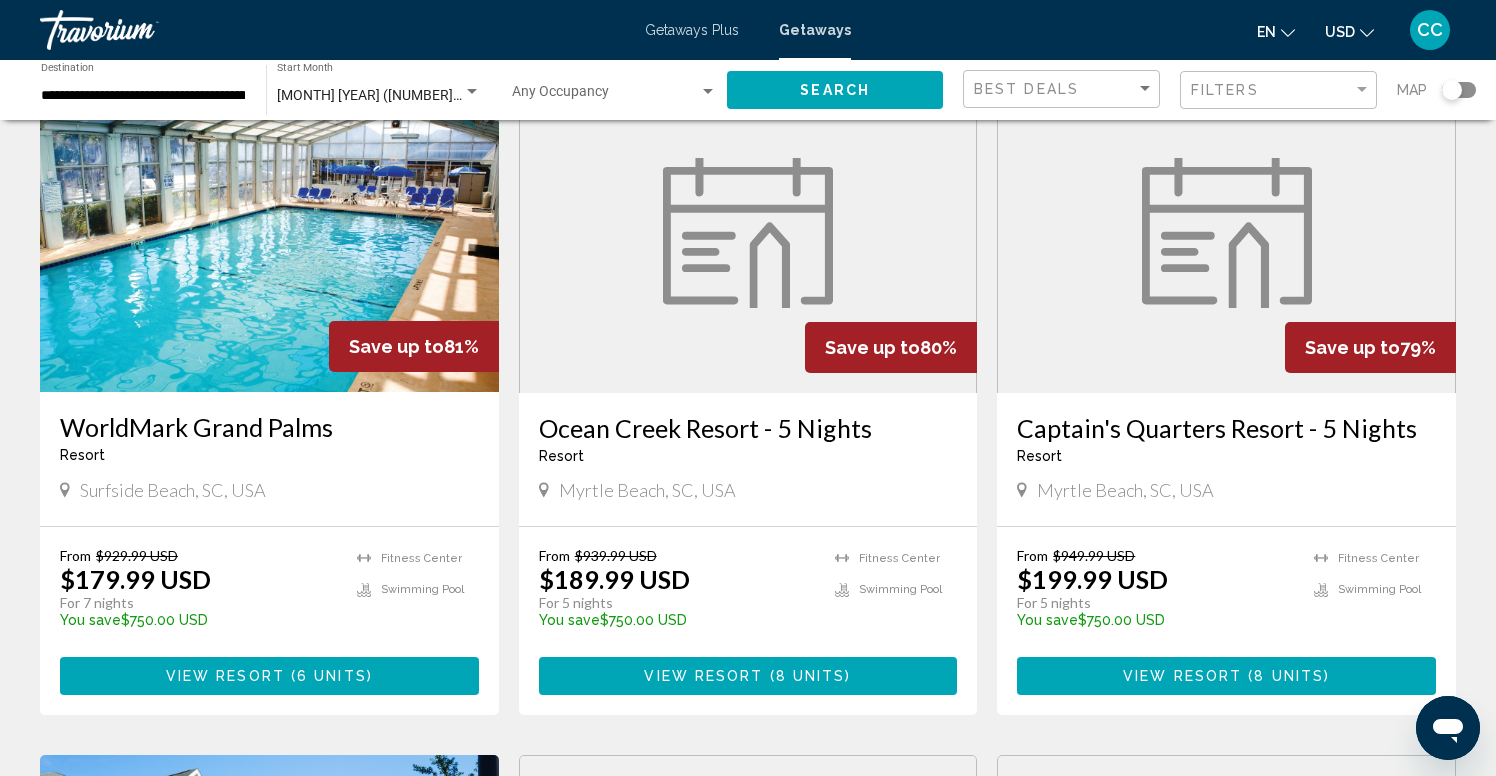 click on "6 units" at bounding box center (332, 677) 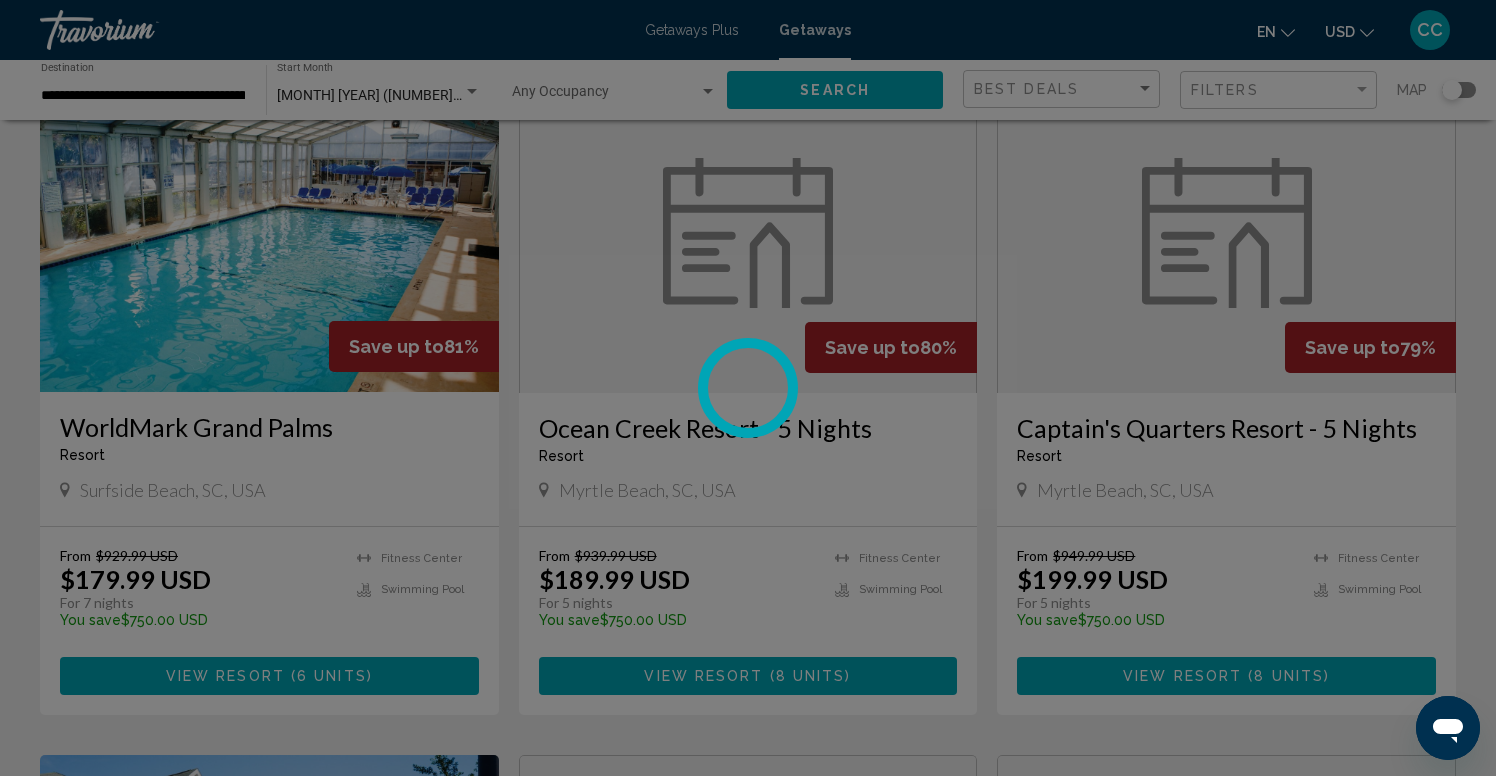 scroll, scrollTop: 0, scrollLeft: 0, axis: both 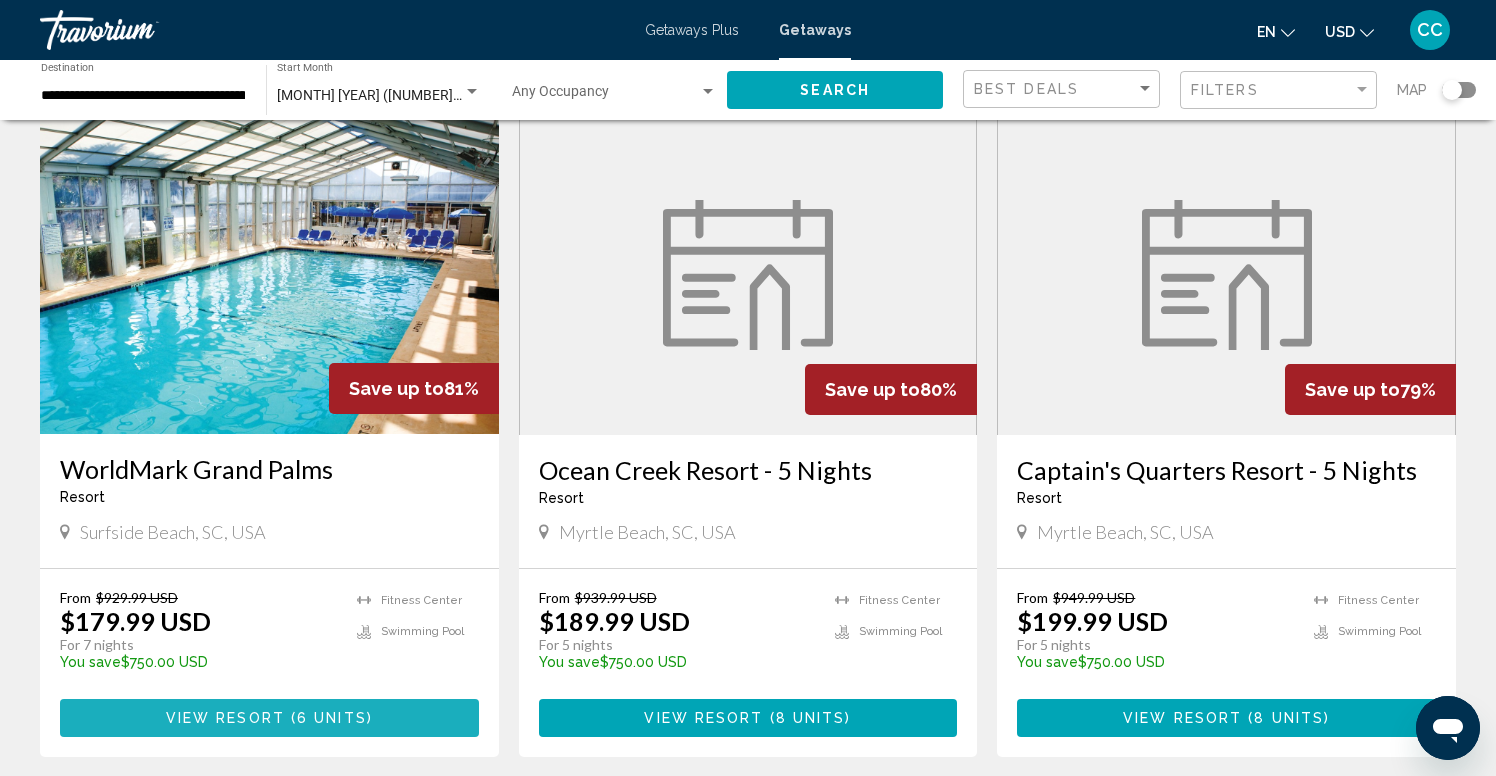 click on "View Resort" at bounding box center [225, 719] 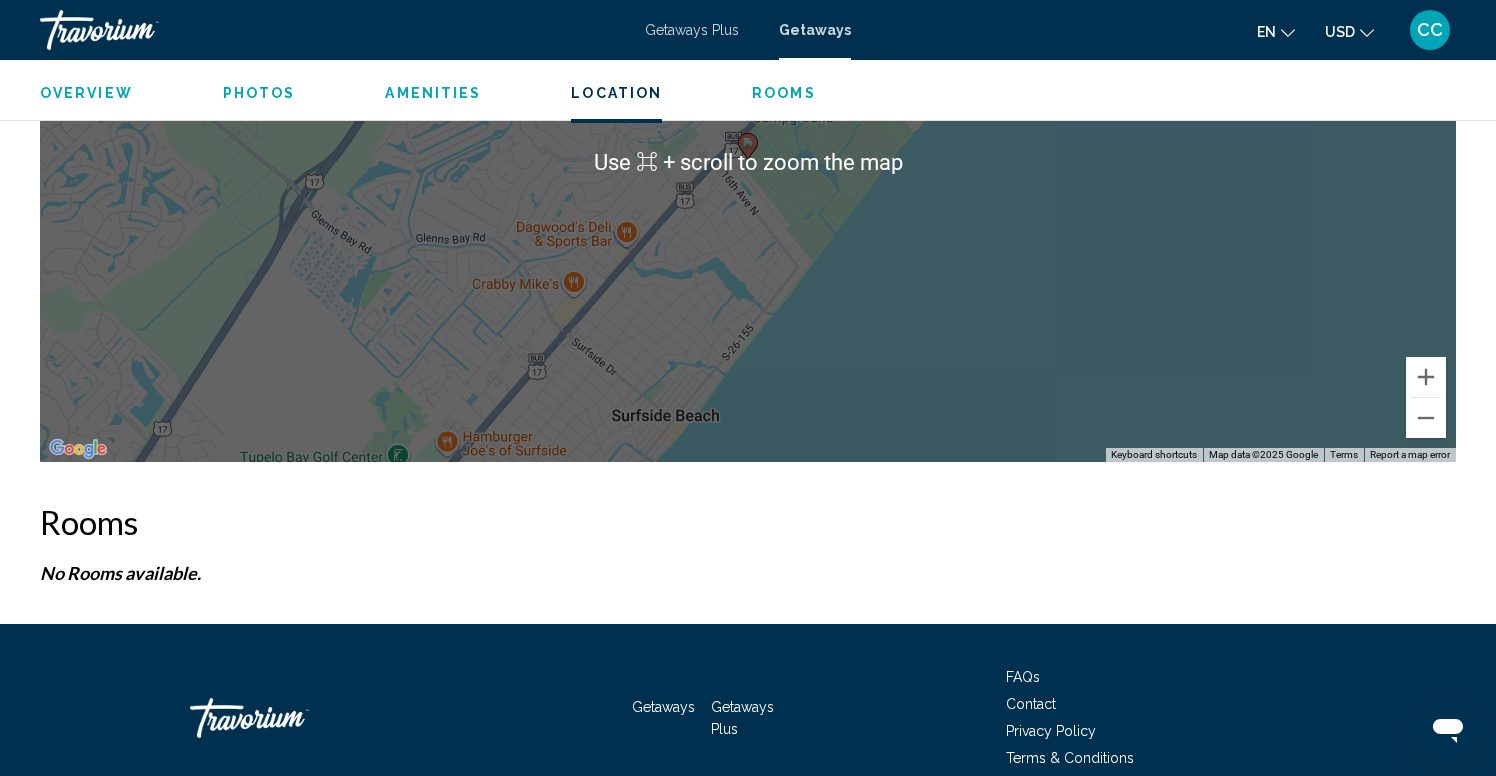scroll, scrollTop: 2735, scrollLeft: 0, axis: vertical 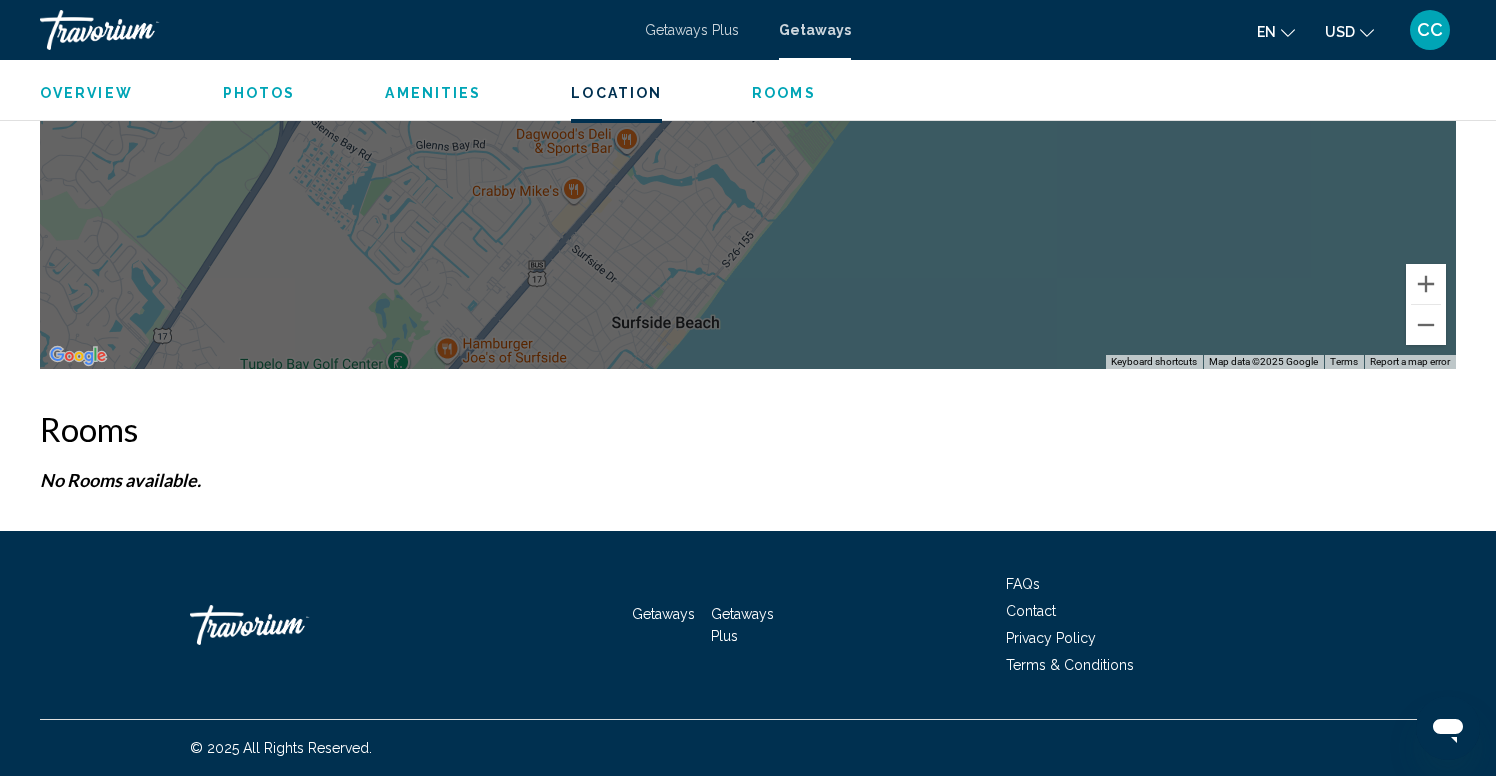 type 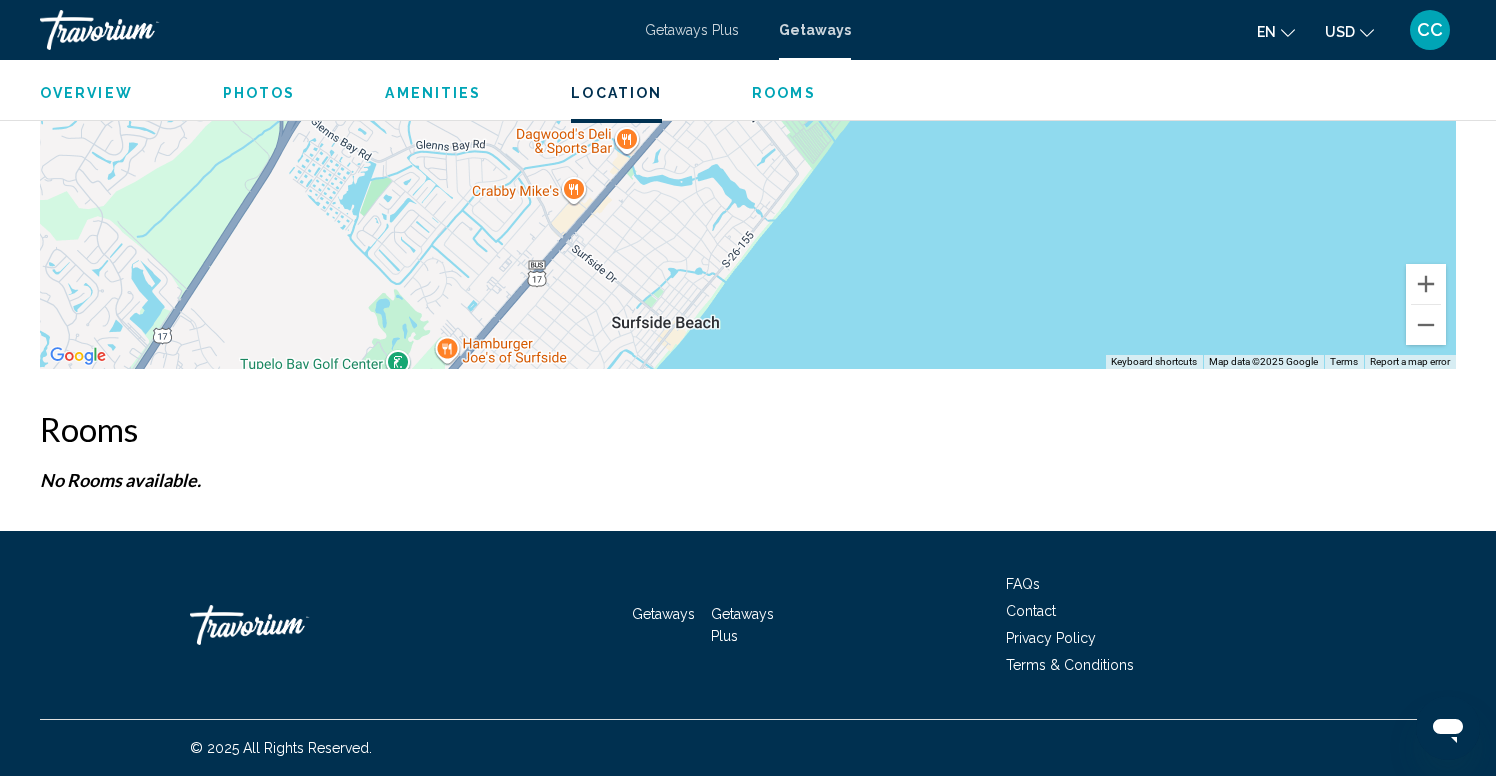 type 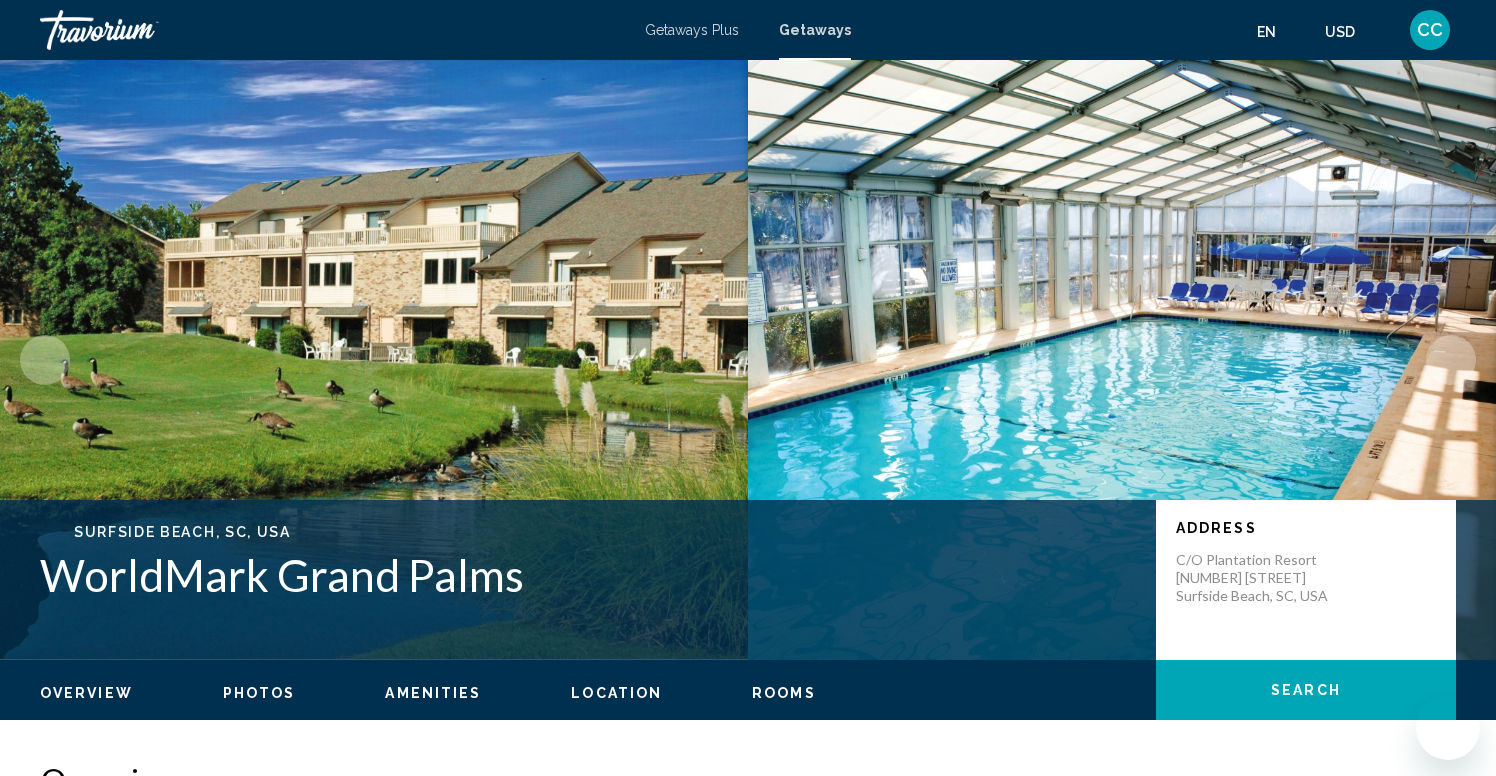 scroll, scrollTop: 0, scrollLeft: 0, axis: both 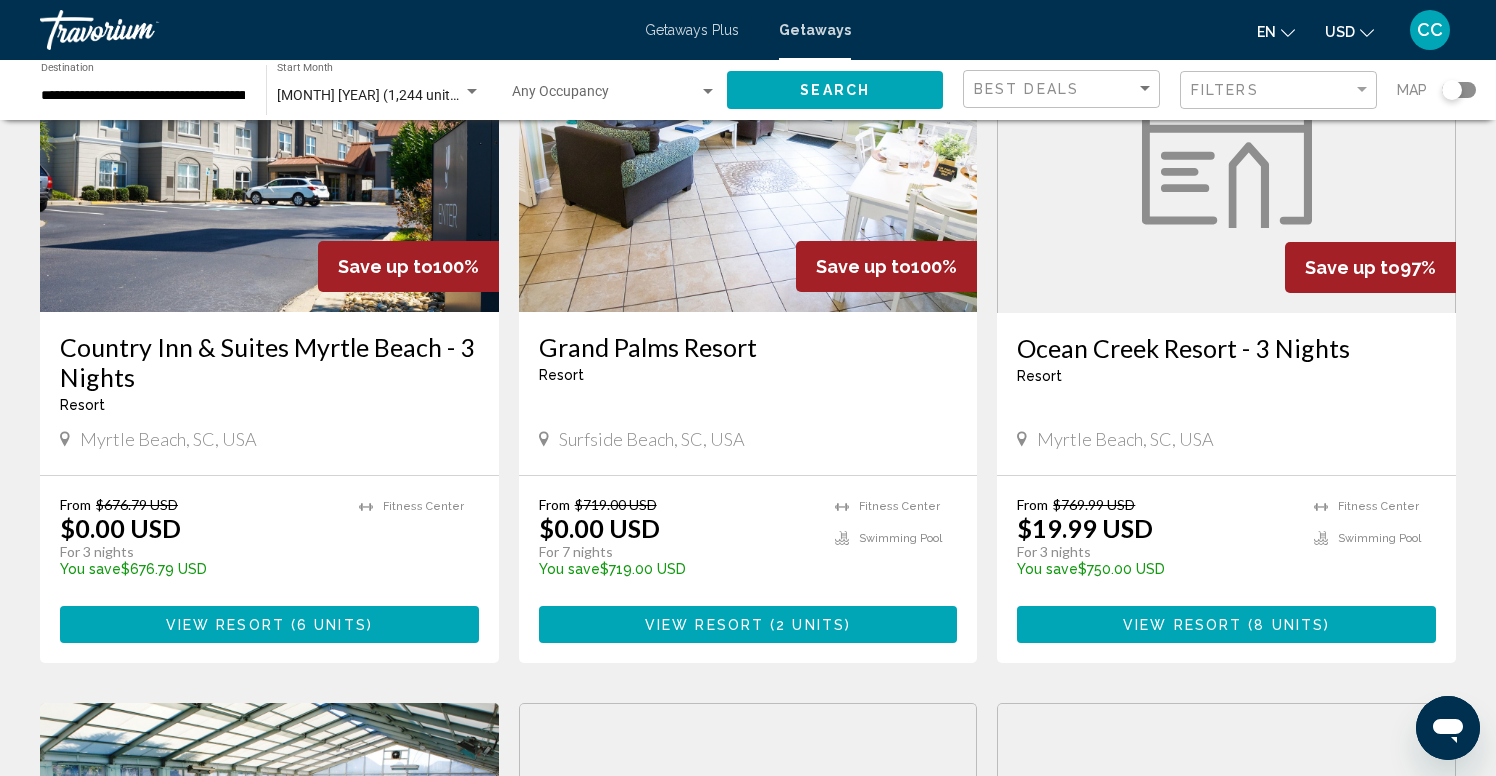 click on "( 6 units )" at bounding box center [329, 625] 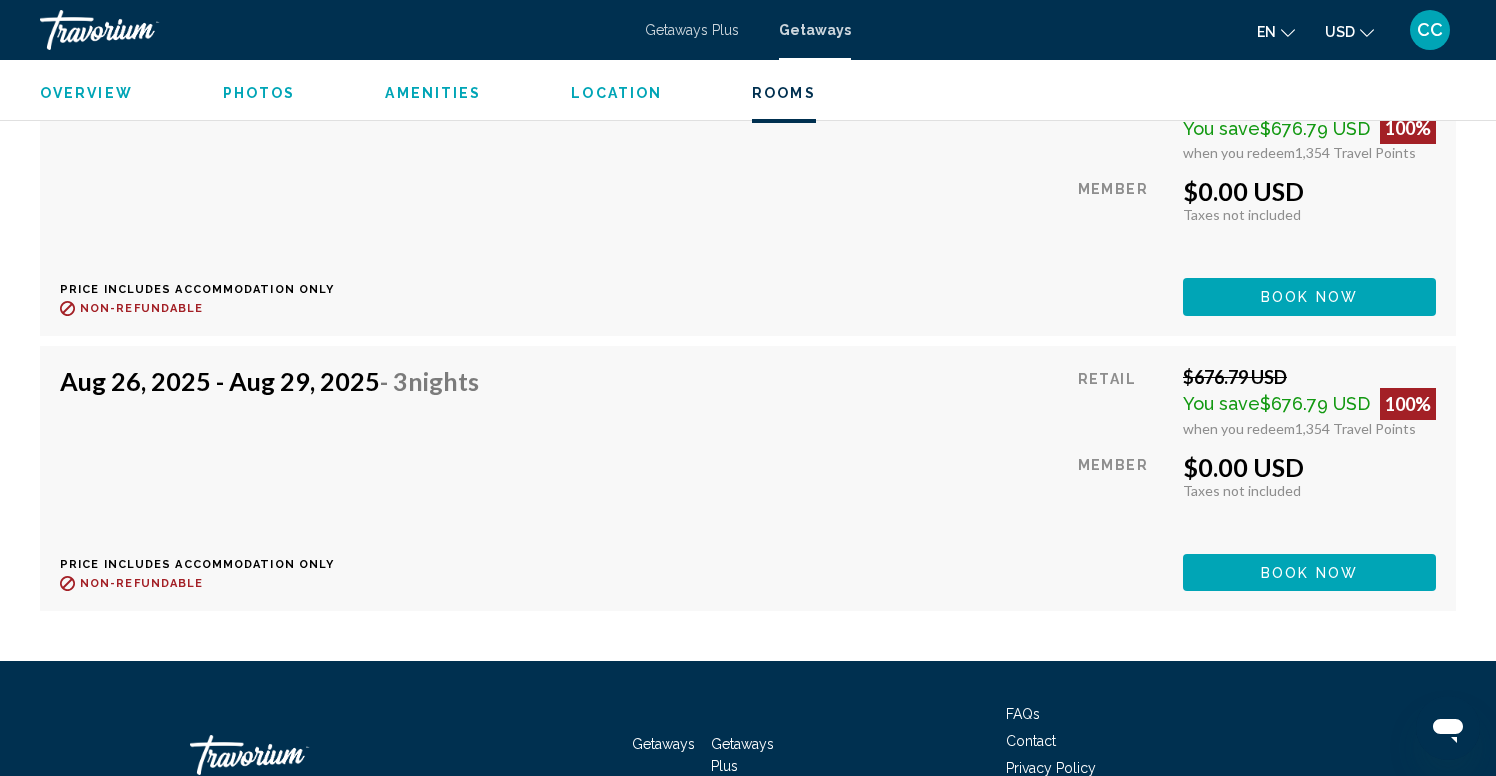 scroll, scrollTop: 3681, scrollLeft: 0, axis: vertical 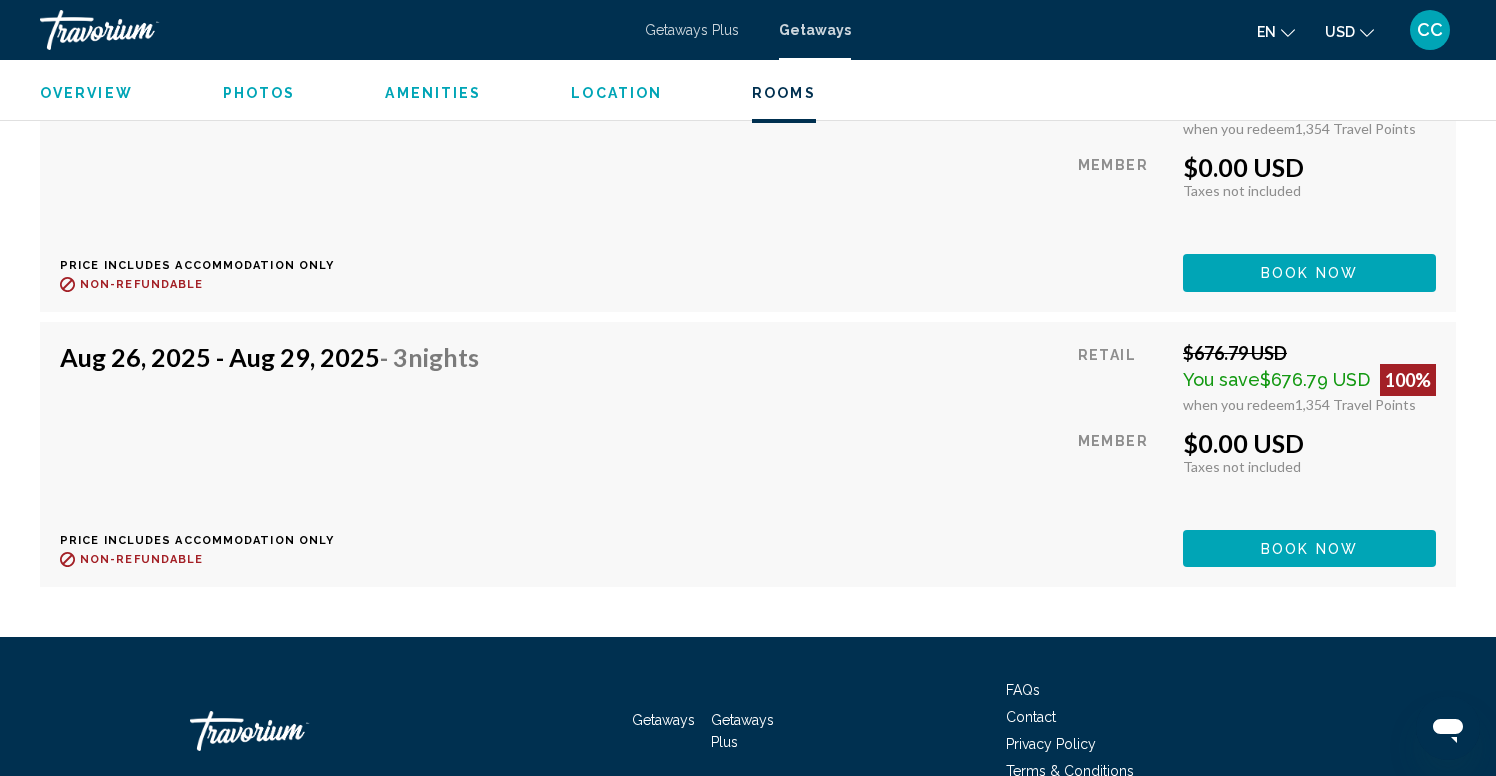 click on "Book now" at bounding box center (1309, -3) 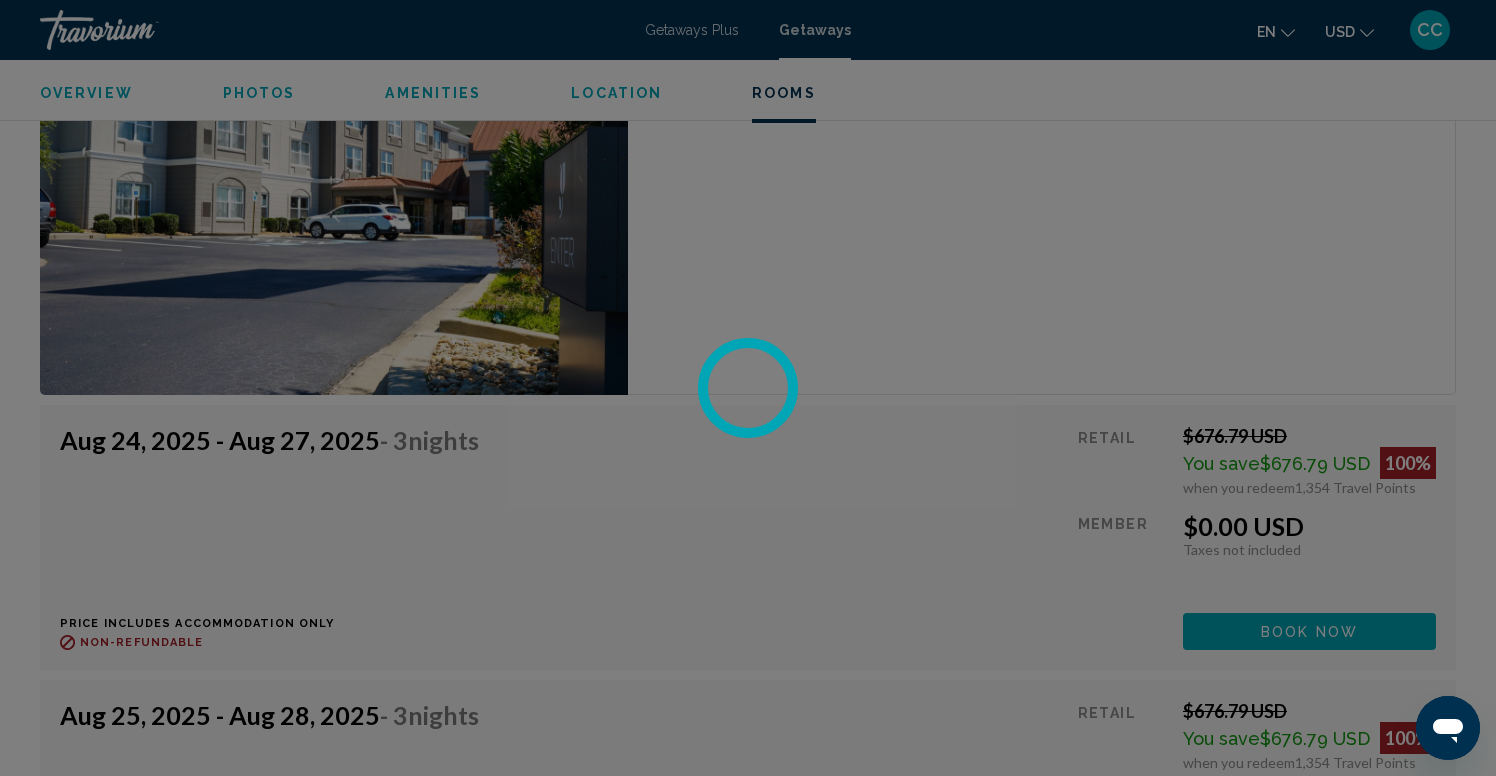 scroll, scrollTop: 2927, scrollLeft: 0, axis: vertical 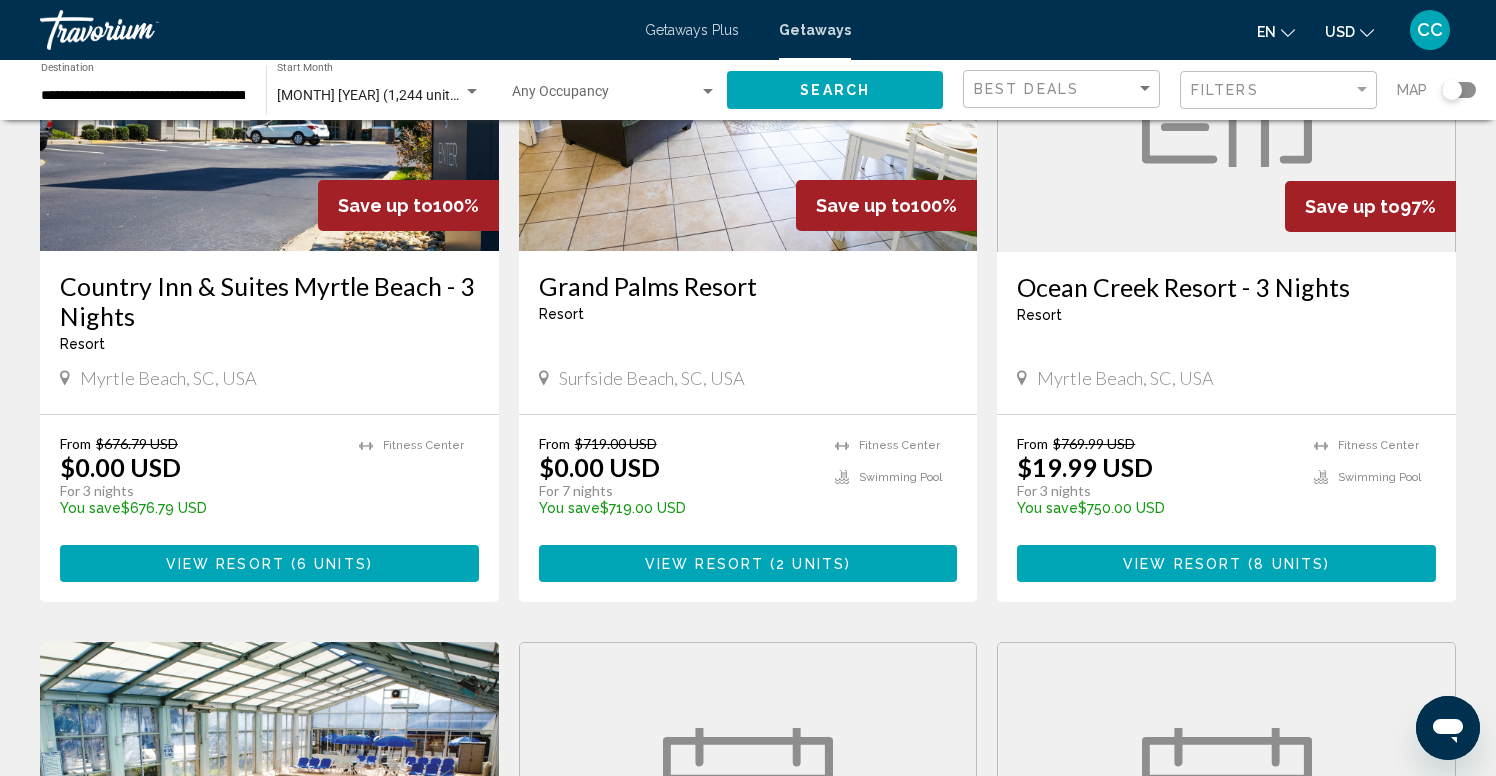click on "View Resort" at bounding box center [1182, 564] 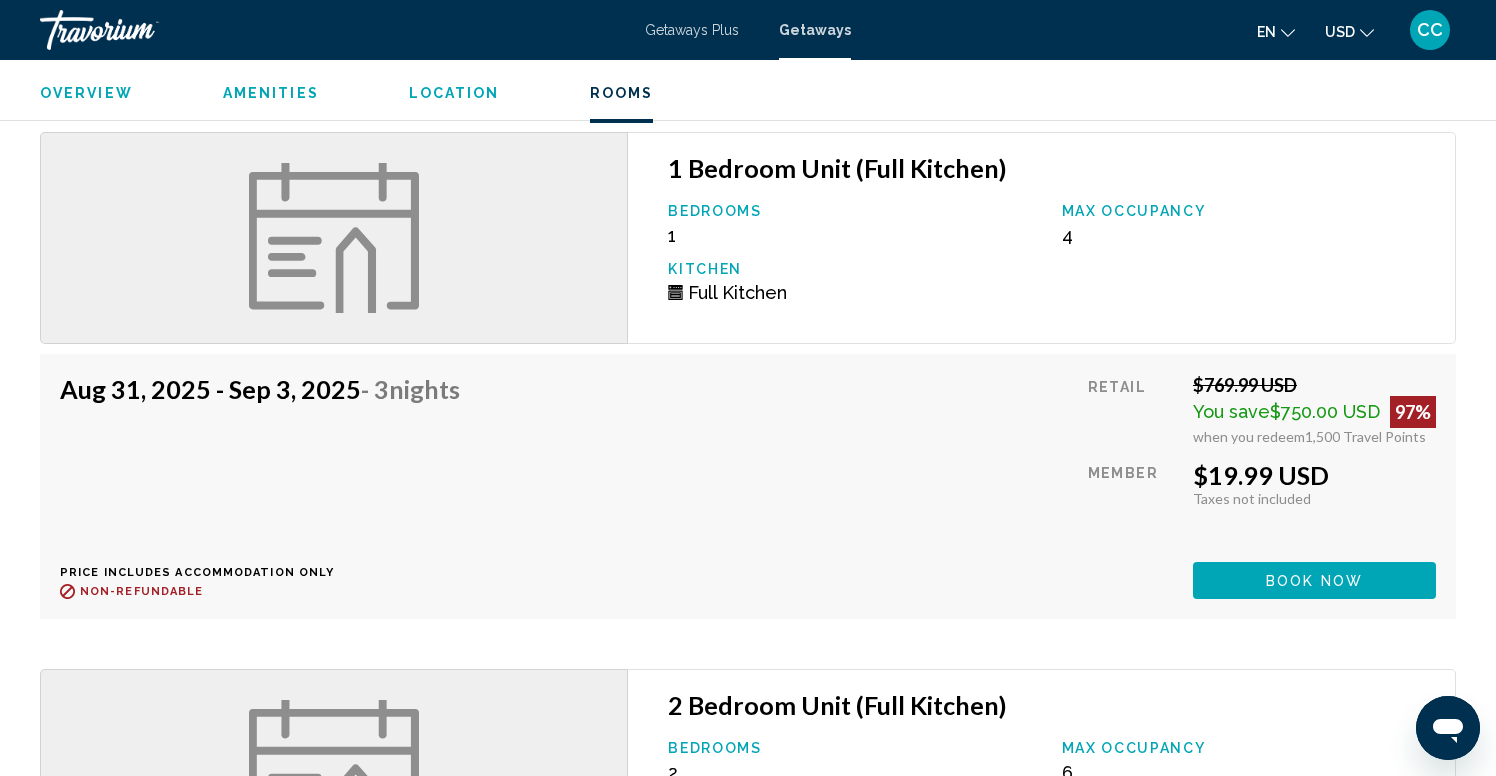 scroll, scrollTop: 2055, scrollLeft: 0, axis: vertical 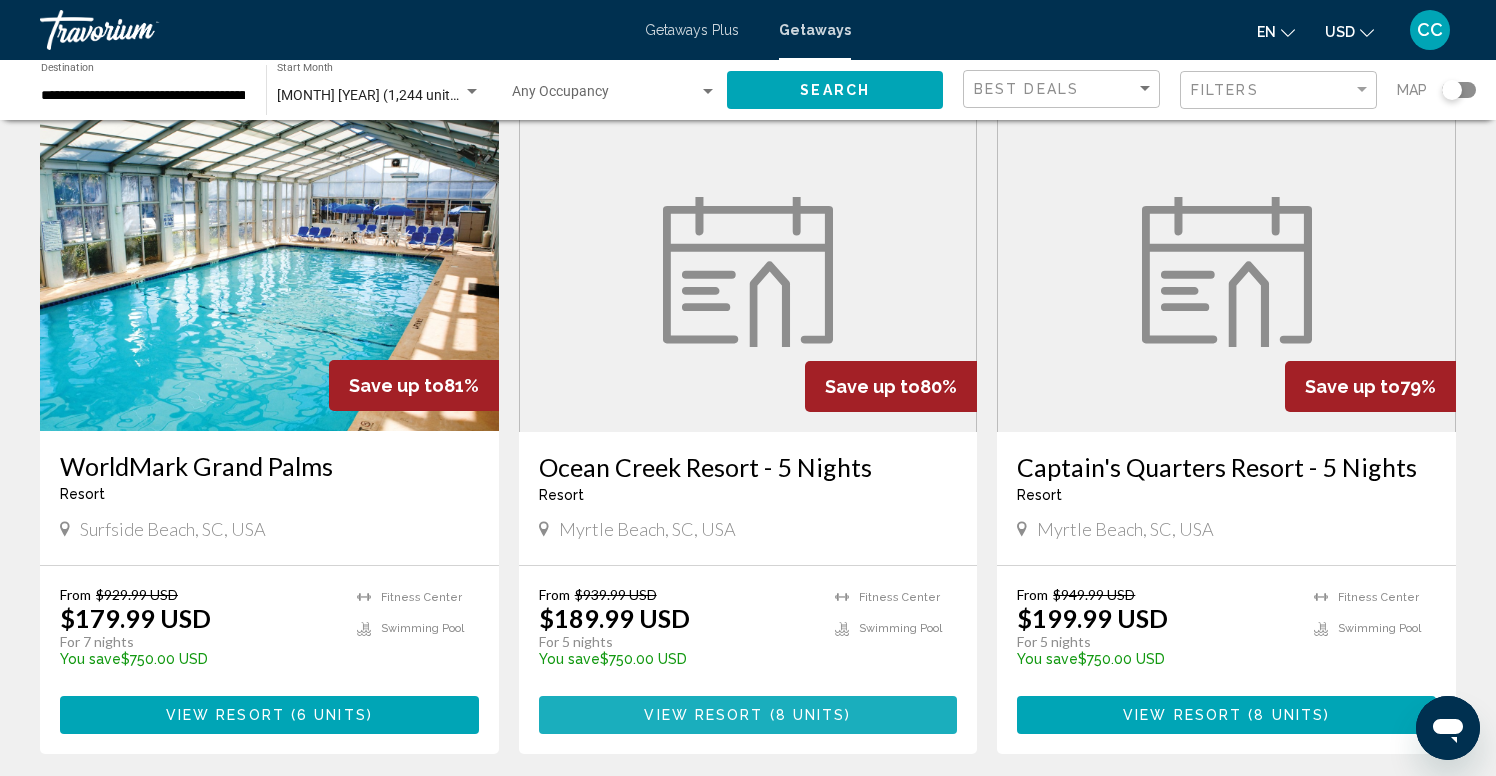 click on "View Resort" at bounding box center [703, 716] 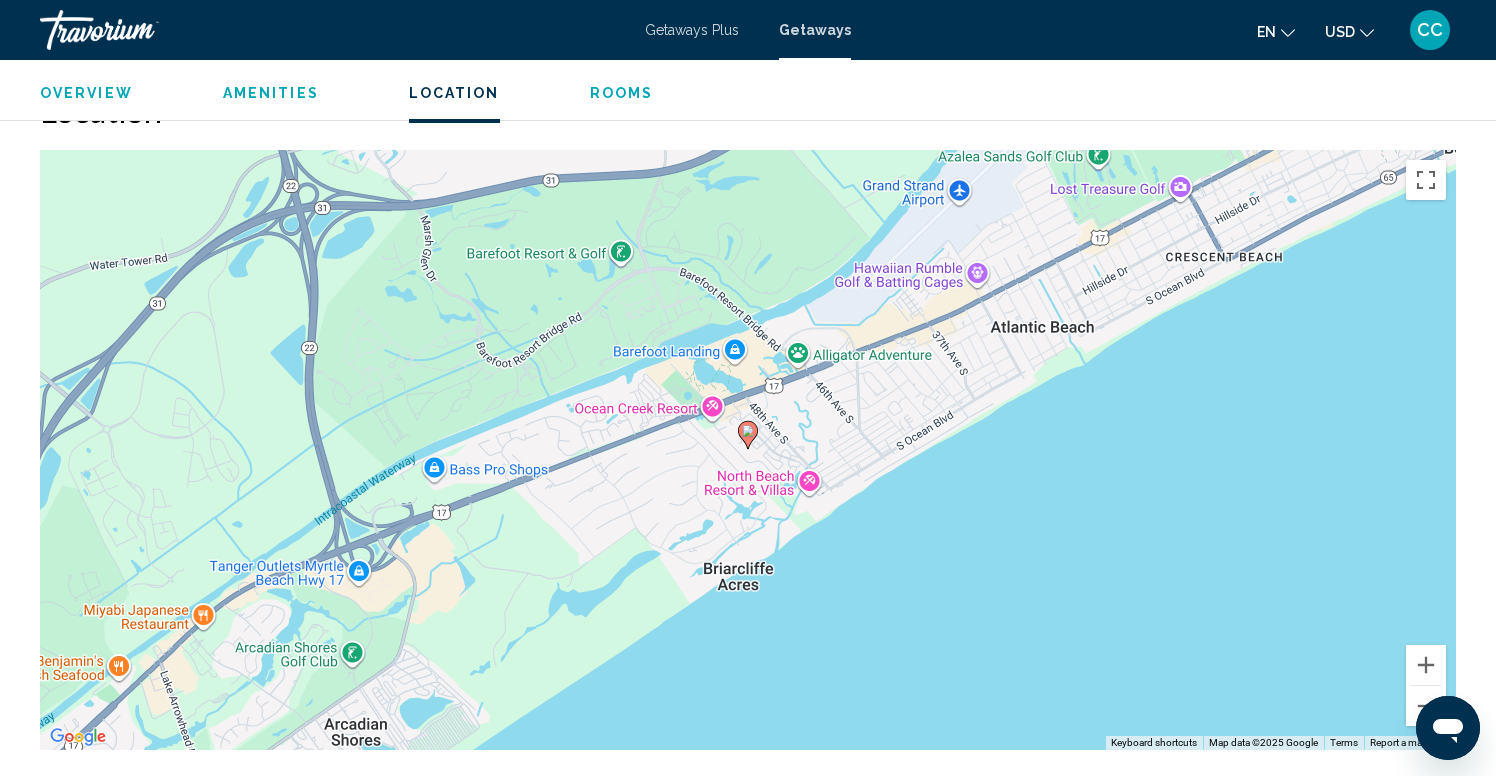 scroll, scrollTop: 1127, scrollLeft: 0, axis: vertical 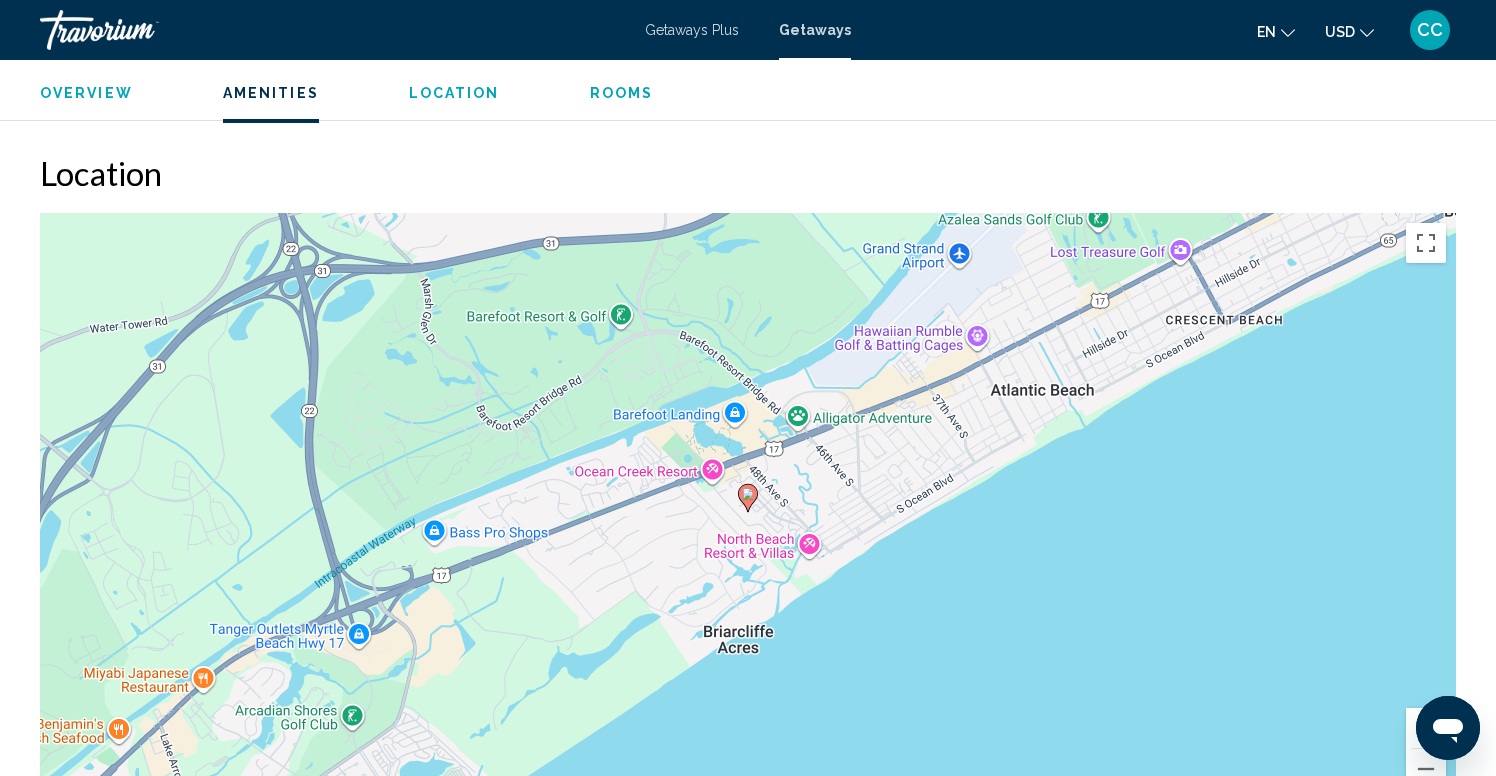 click on "Getaways Plus" at bounding box center [692, 30] 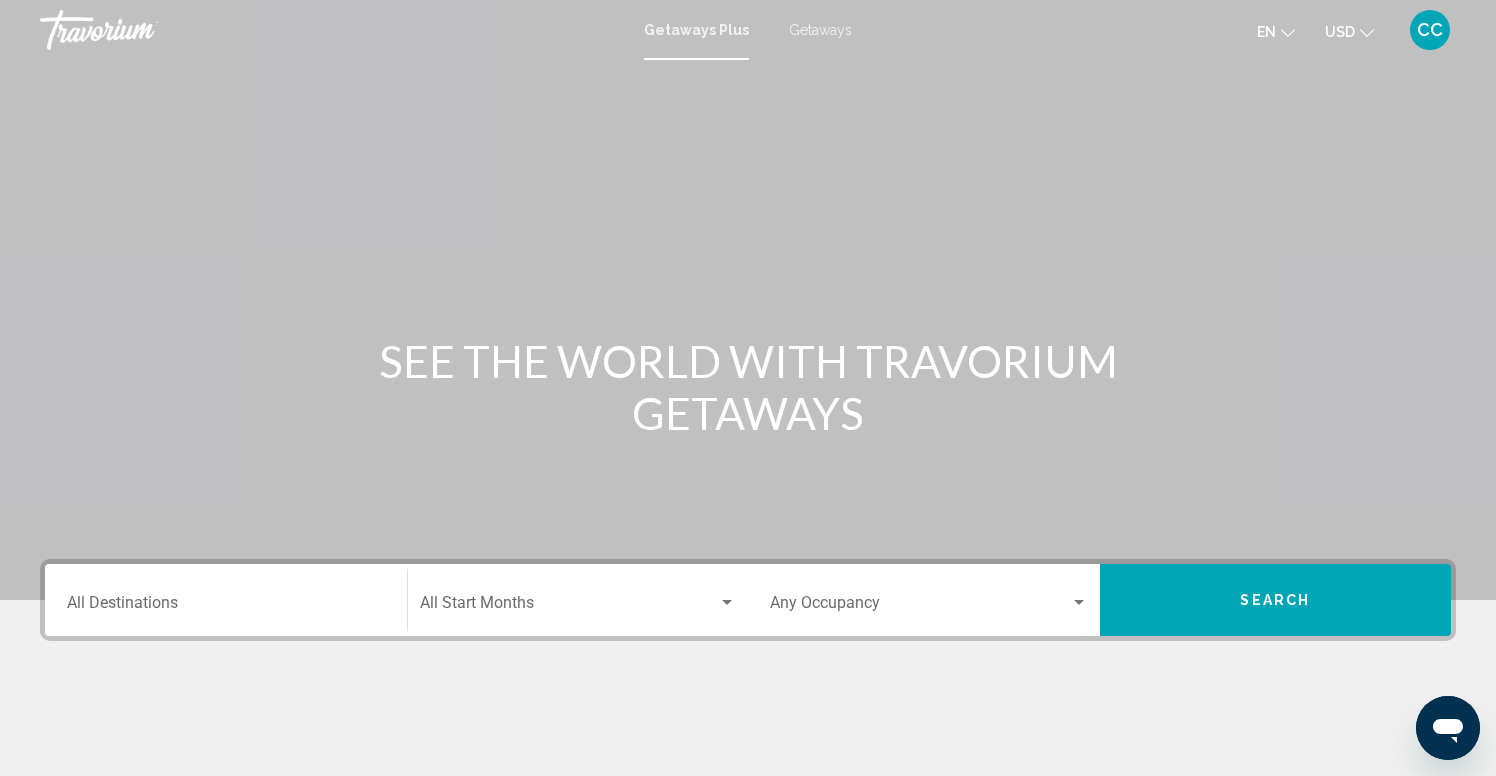 click on "Destination All Destinations" at bounding box center (226, 607) 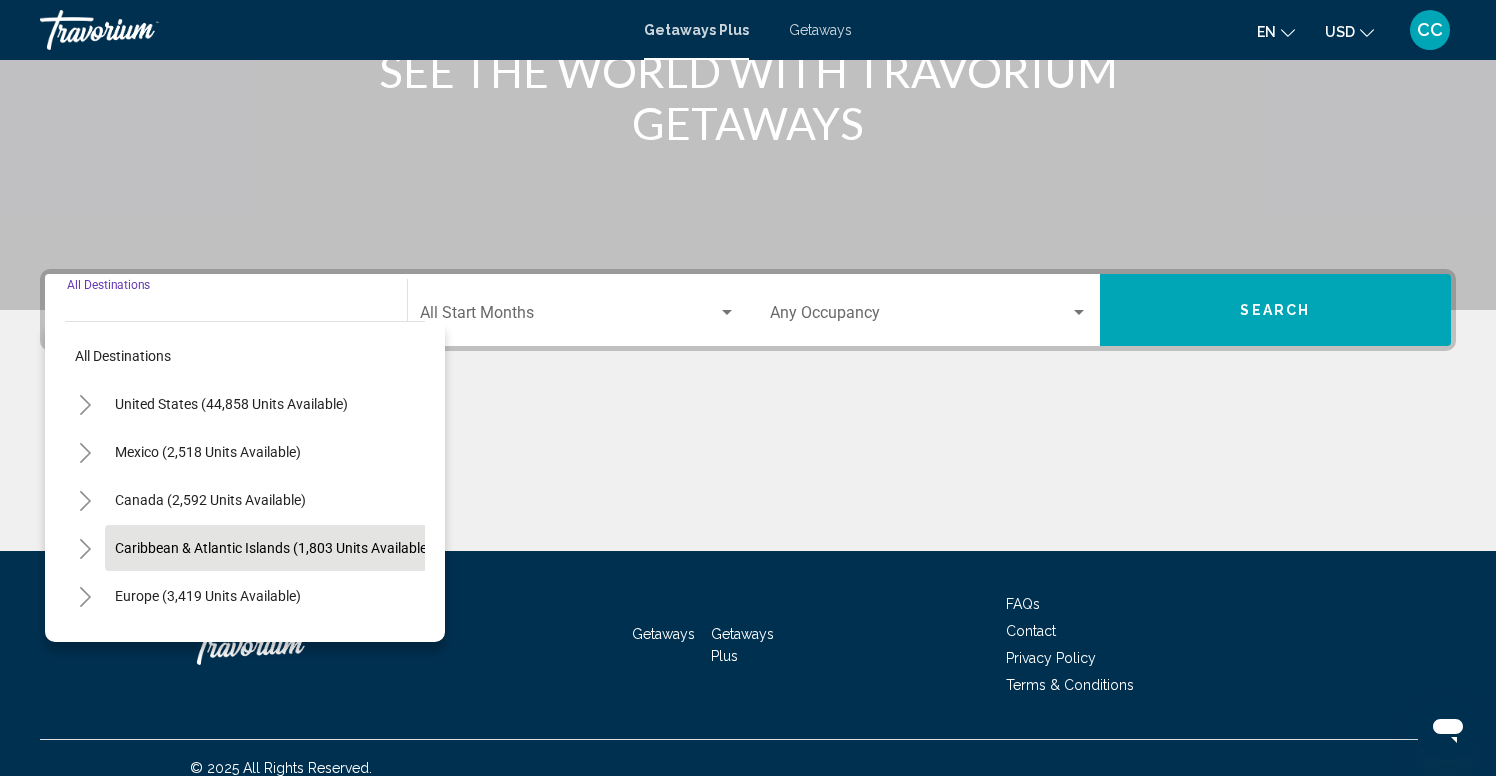 scroll, scrollTop: 310, scrollLeft: 0, axis: vertical 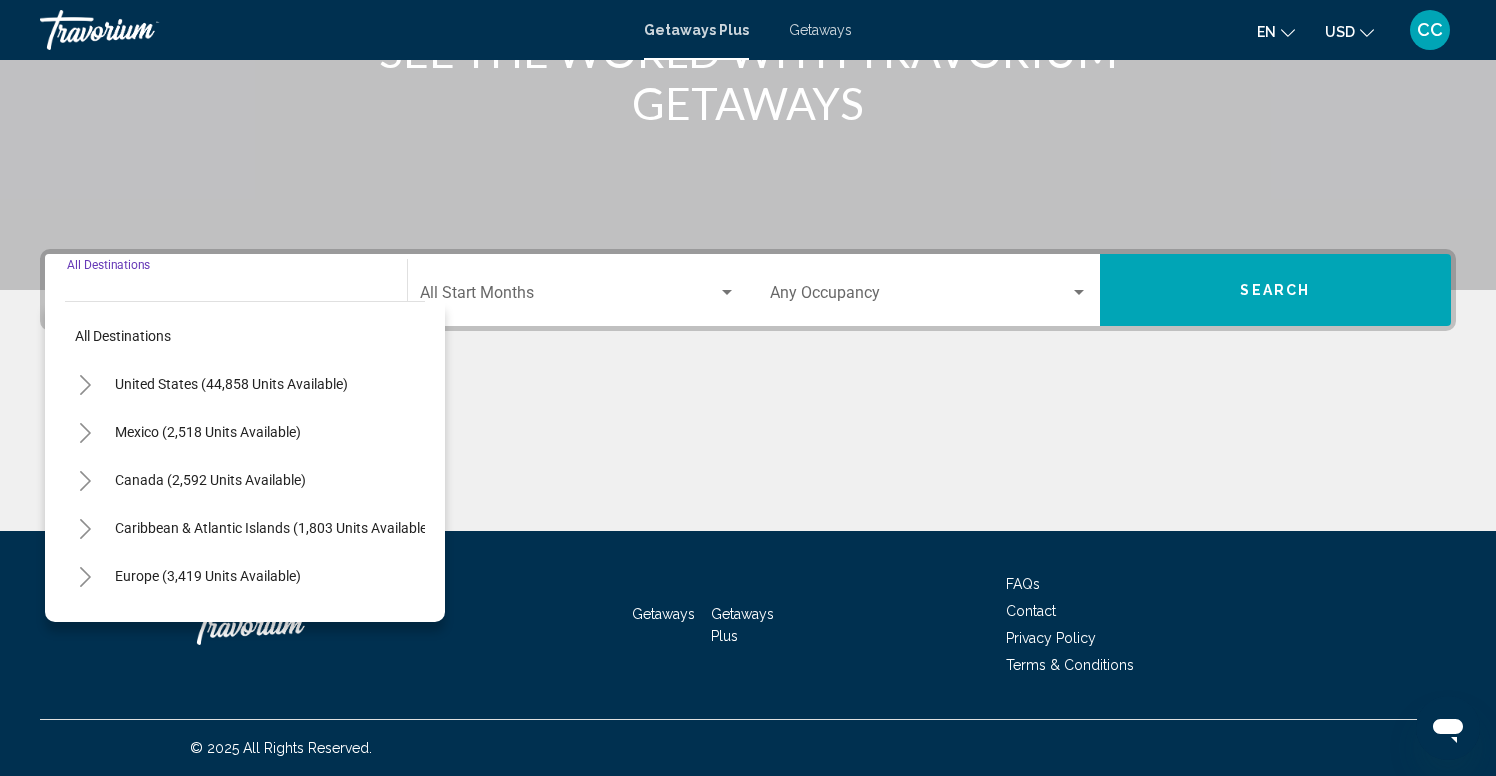 click 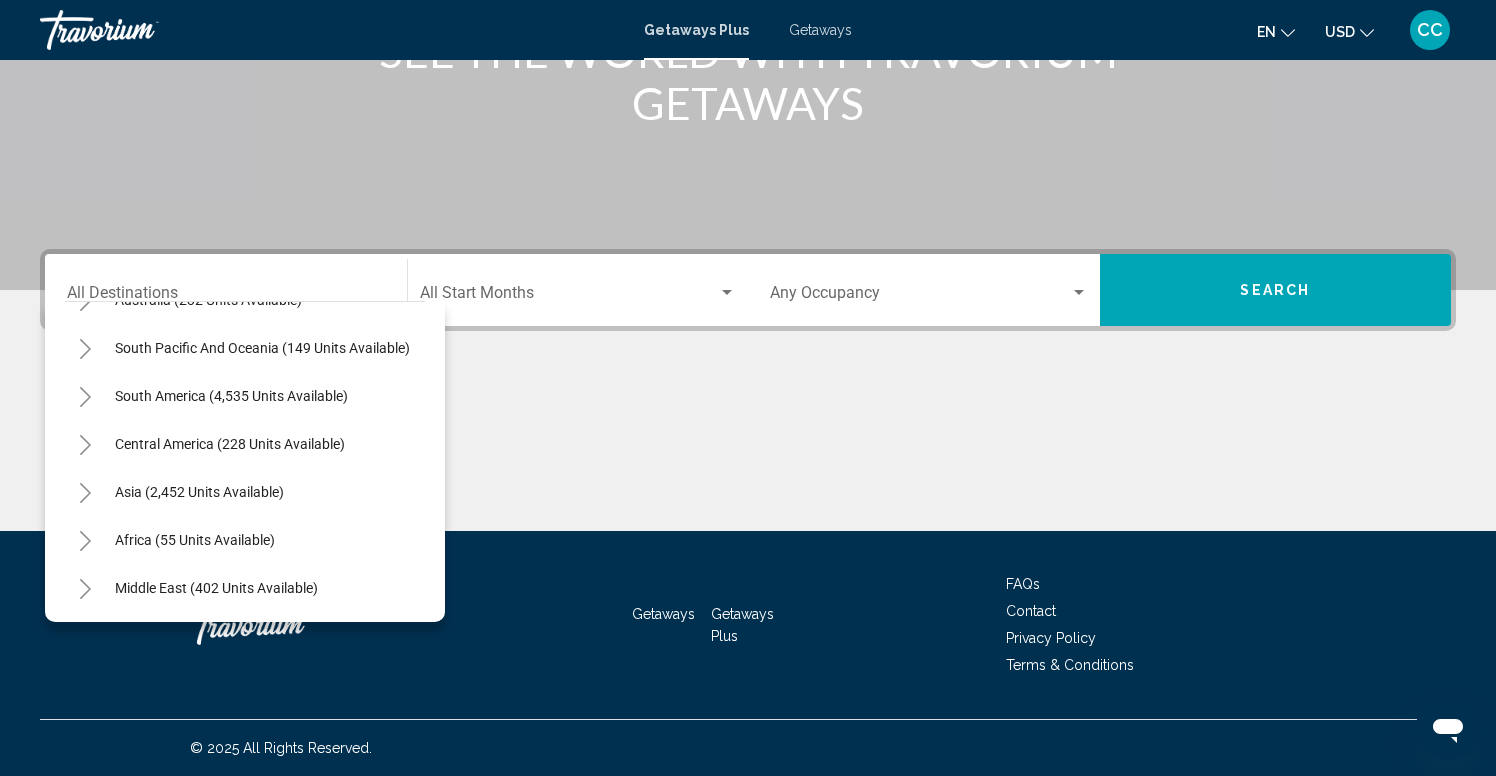scroll, scrollTop: 1966, scrollLeft: 0, axis: vertical 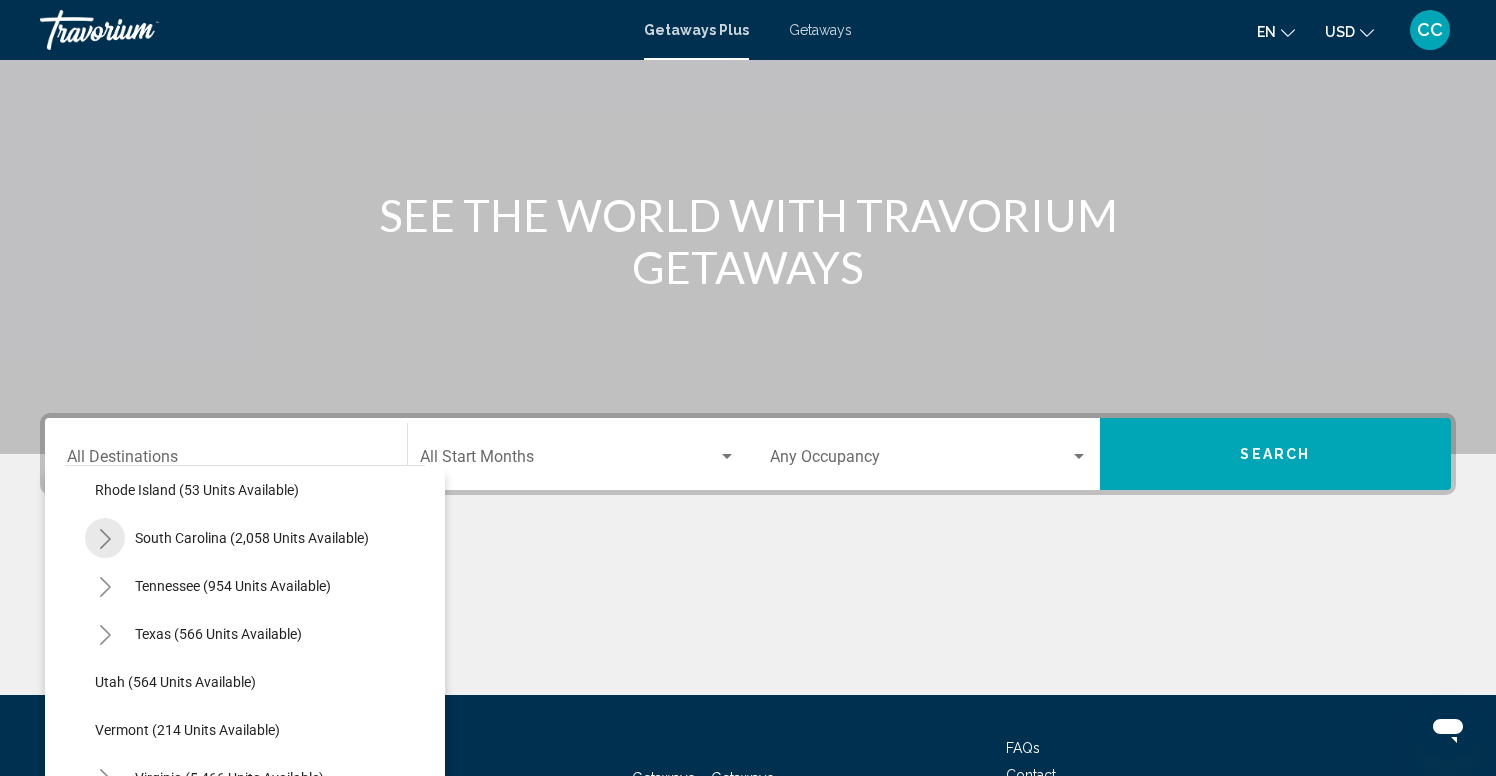 click 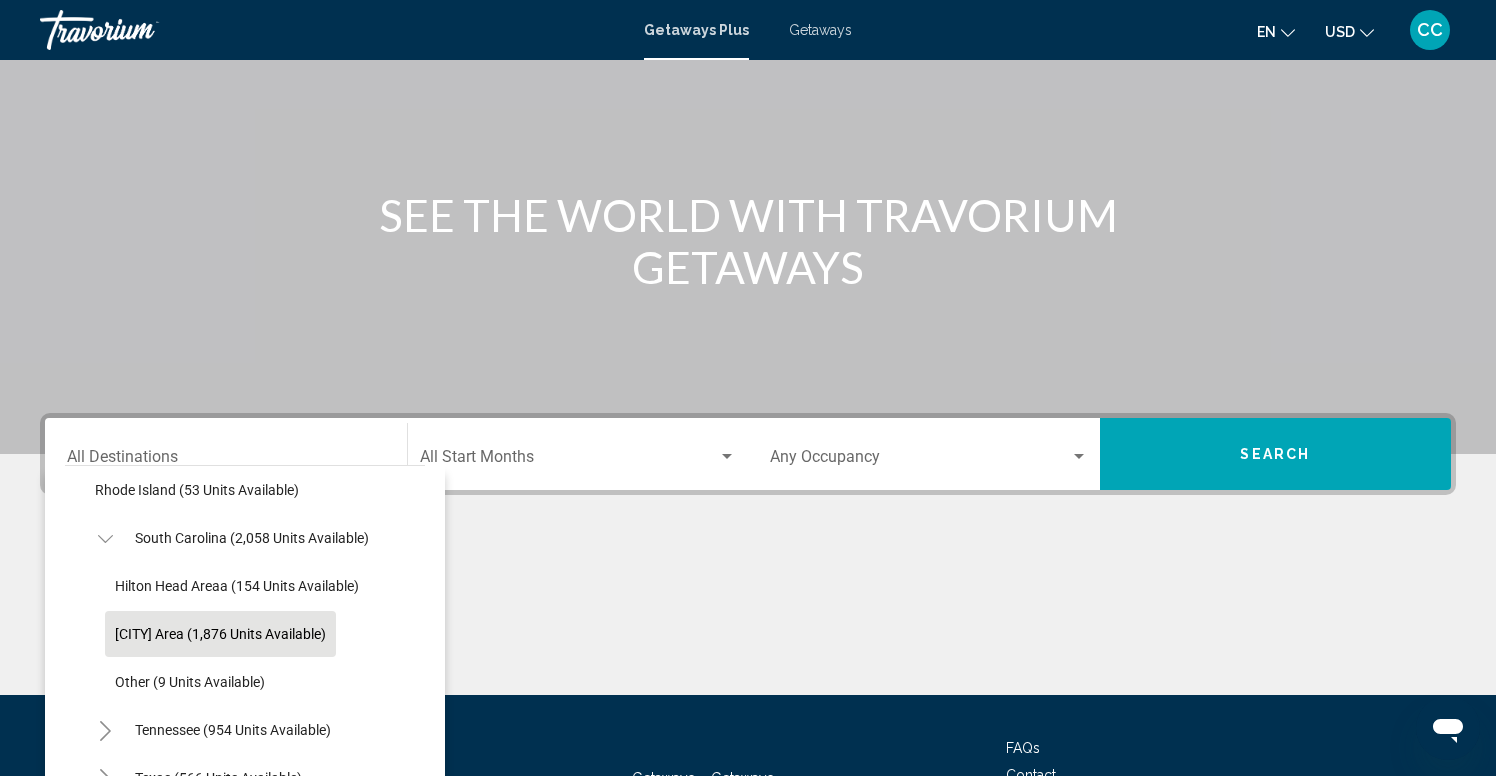 click on "Myrtle Beach Area (1,876 units available)" 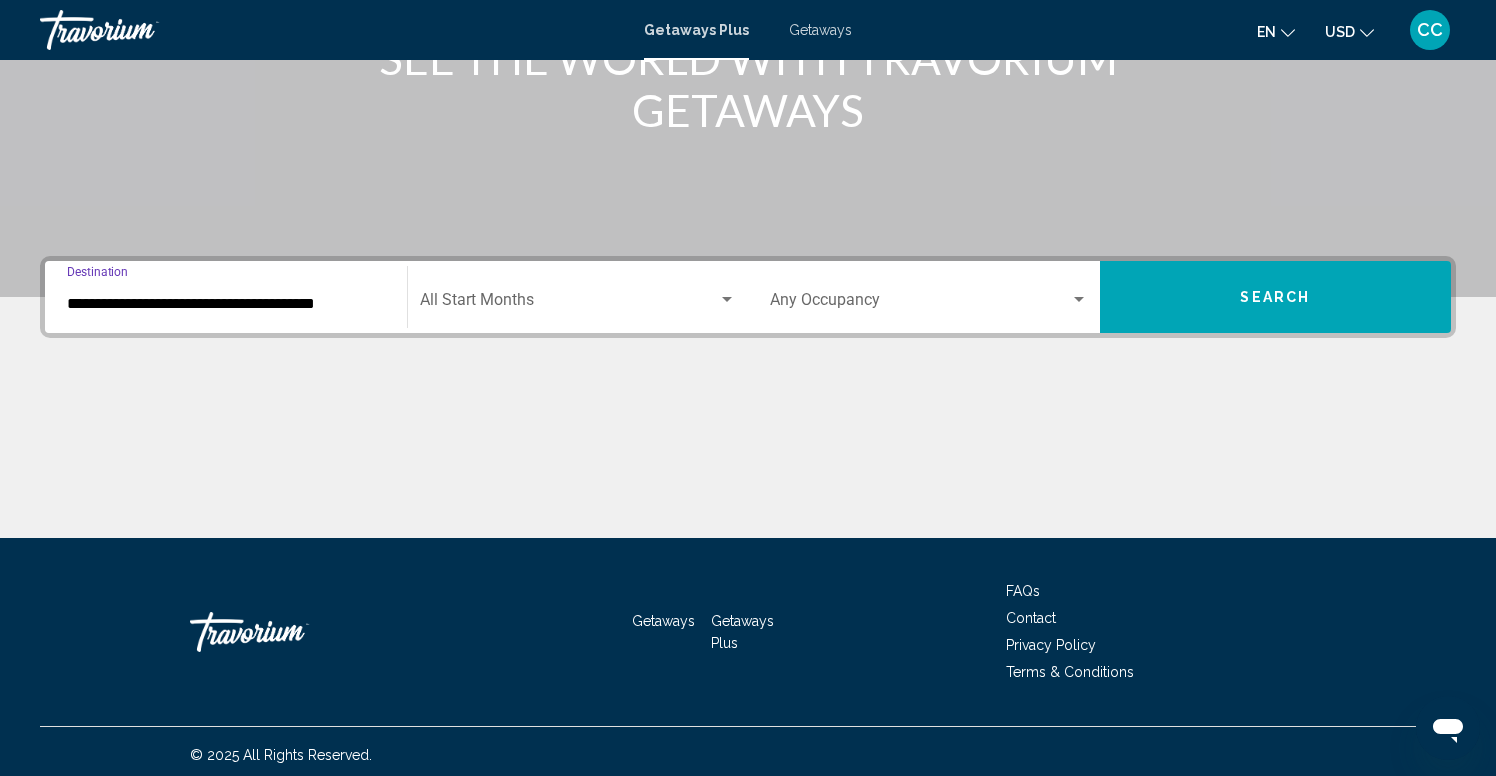 scroll, scrollTop: 310, scrollLeft: 0, axis: vertical 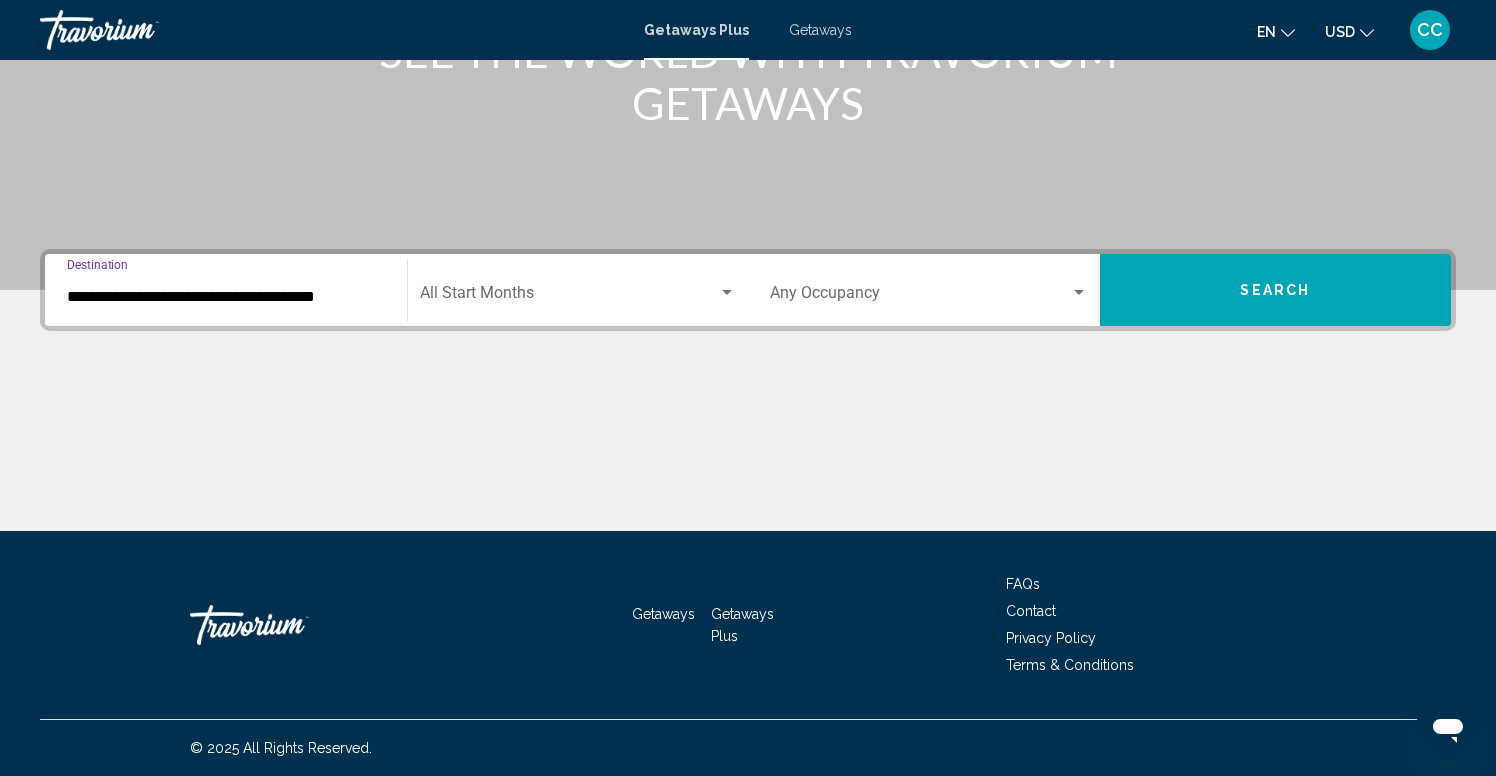 click on "Start Month All Start Months" 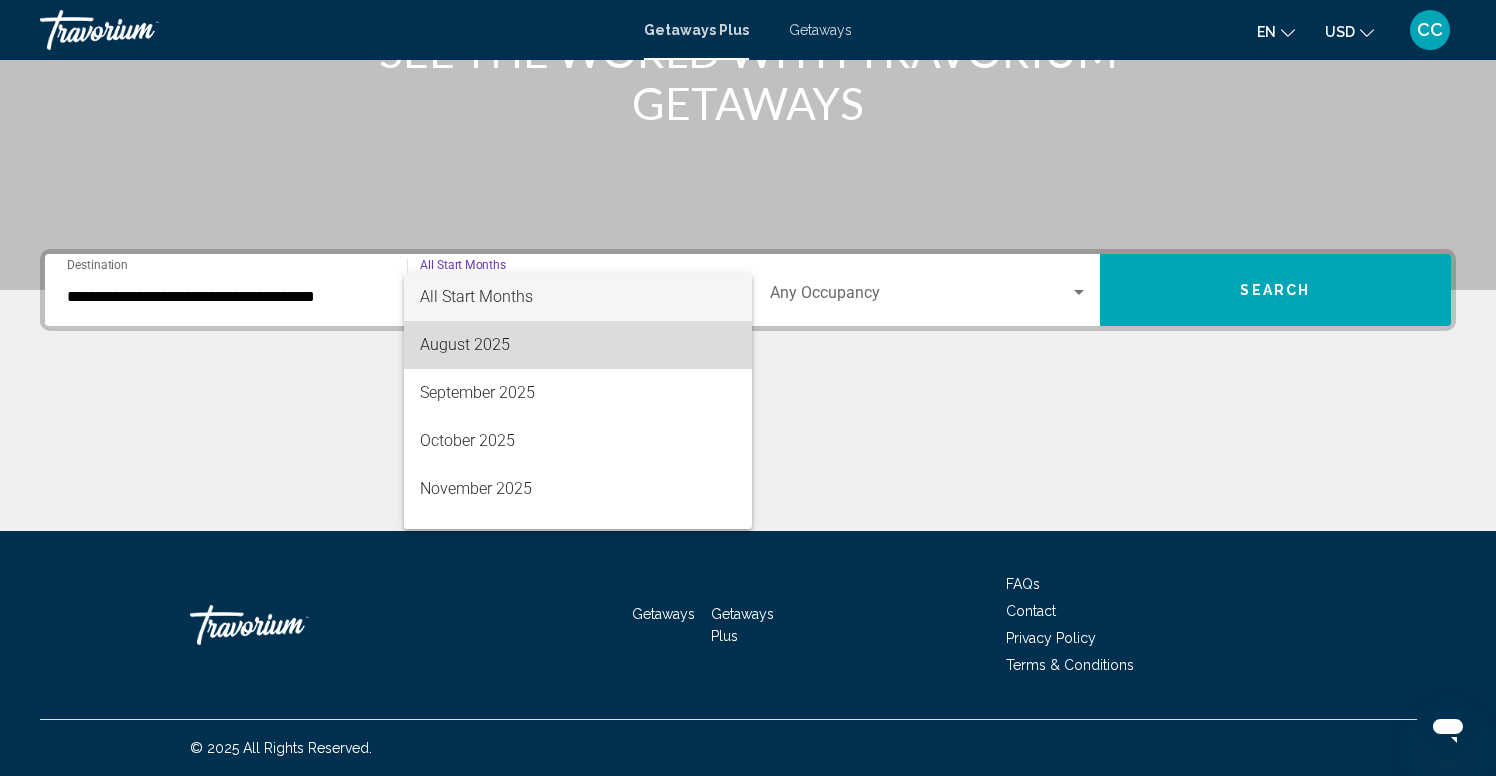 click on "August 2025" at bounding box center (578, 345) 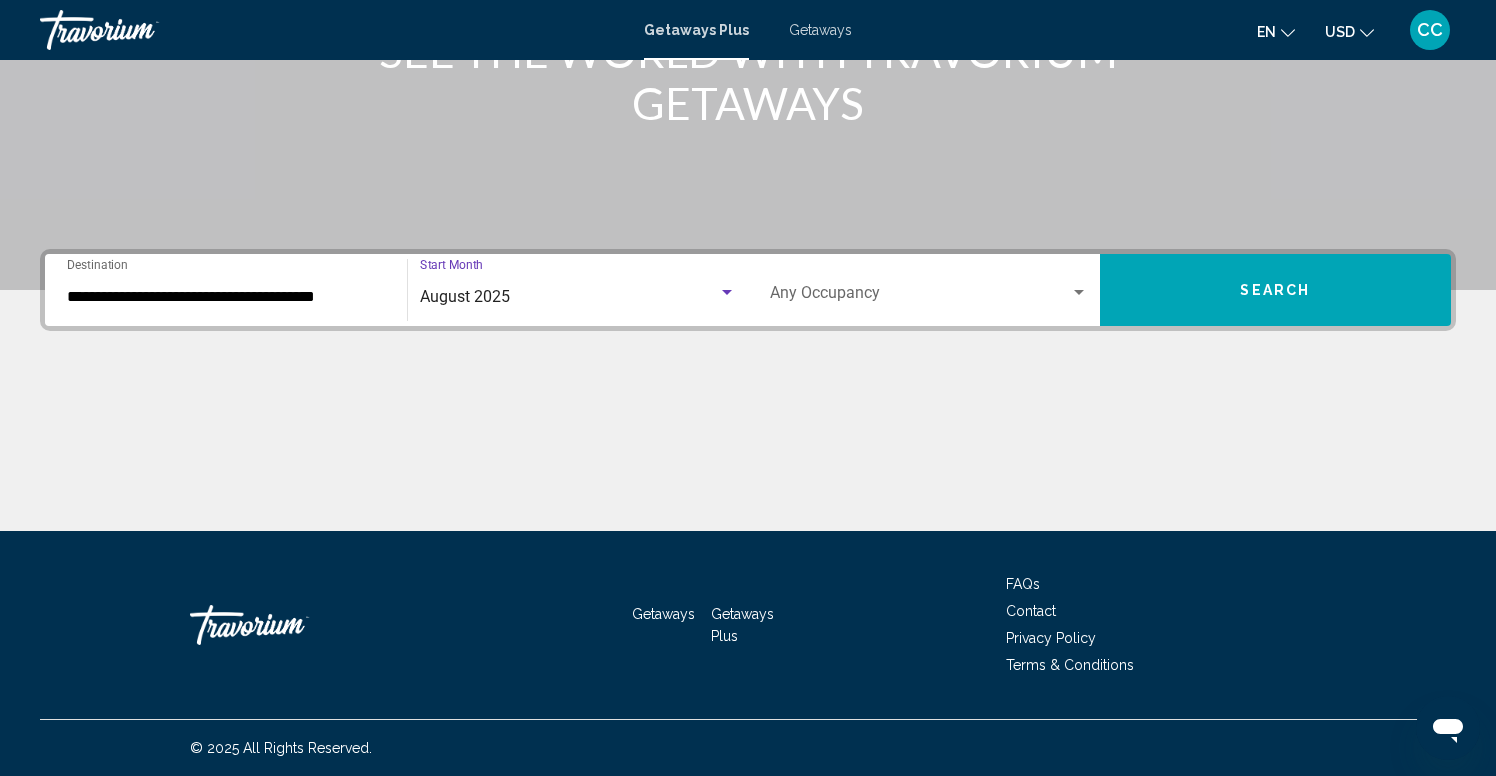 click on "Search" at bounding box center (1275, 291) 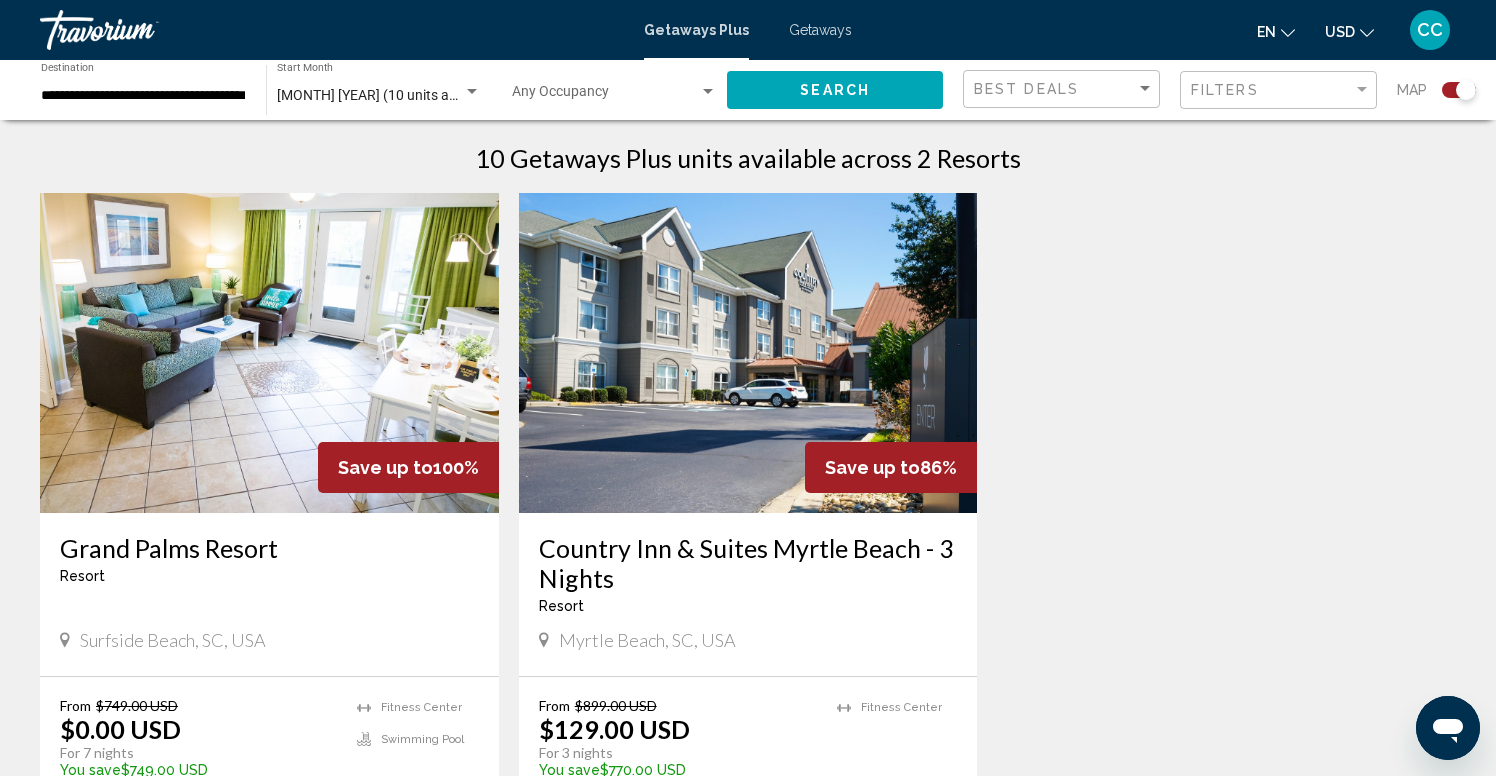 scroll, scrollTop: 641, scrollLeft: 0, axis: vertical 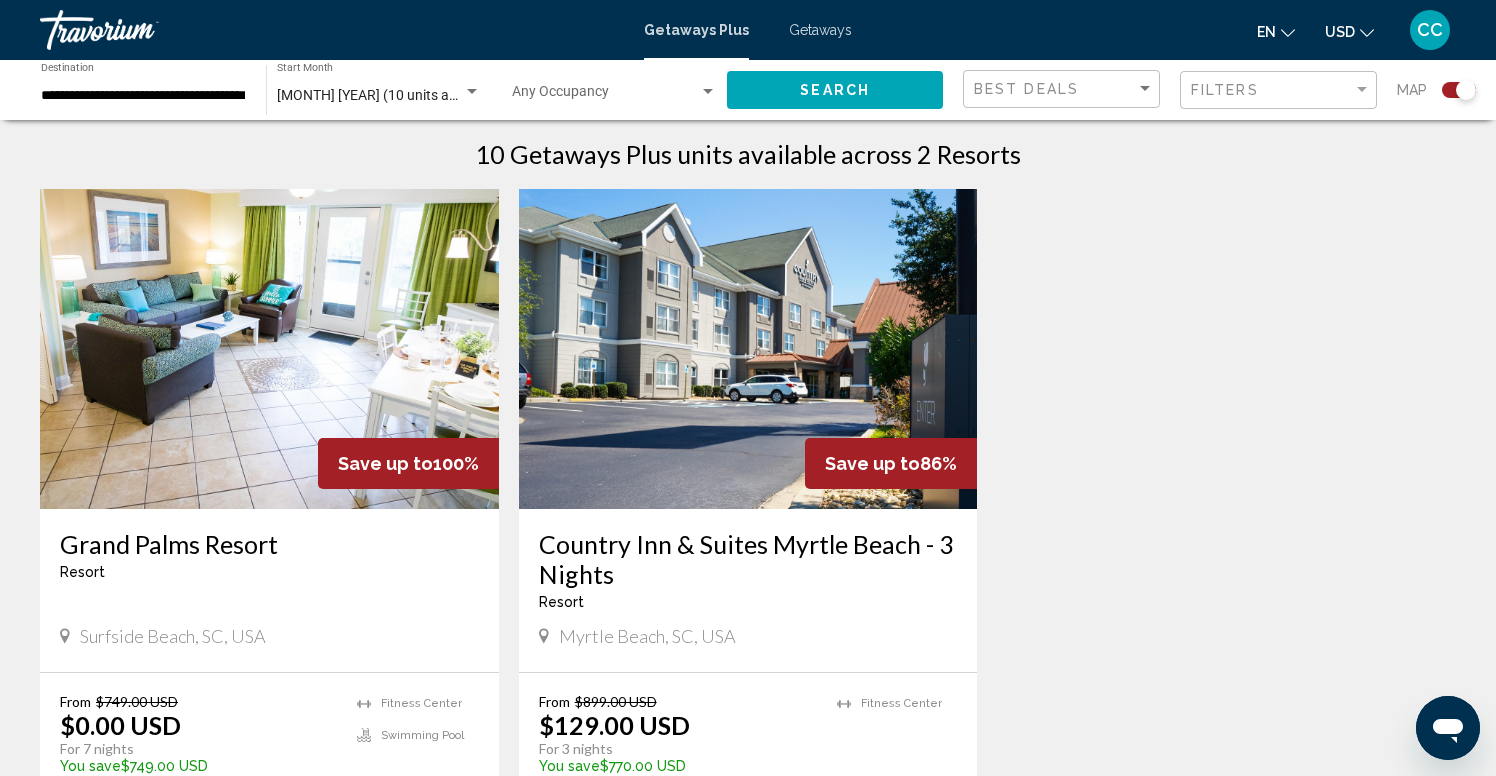 click at bounding box center (269, 349) 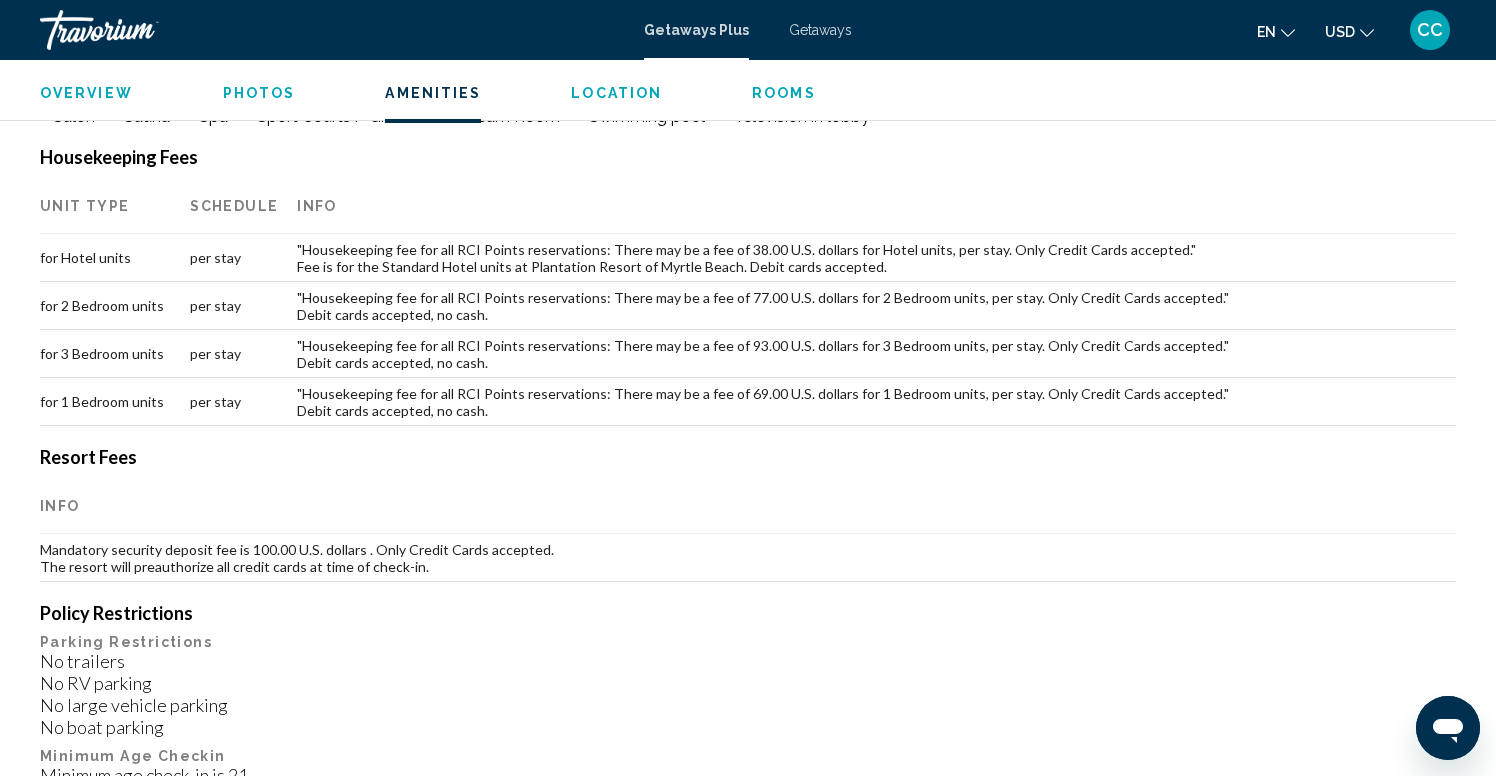scroll, scrollTop: 1864, scrollLeft: 0, axis: vertical 